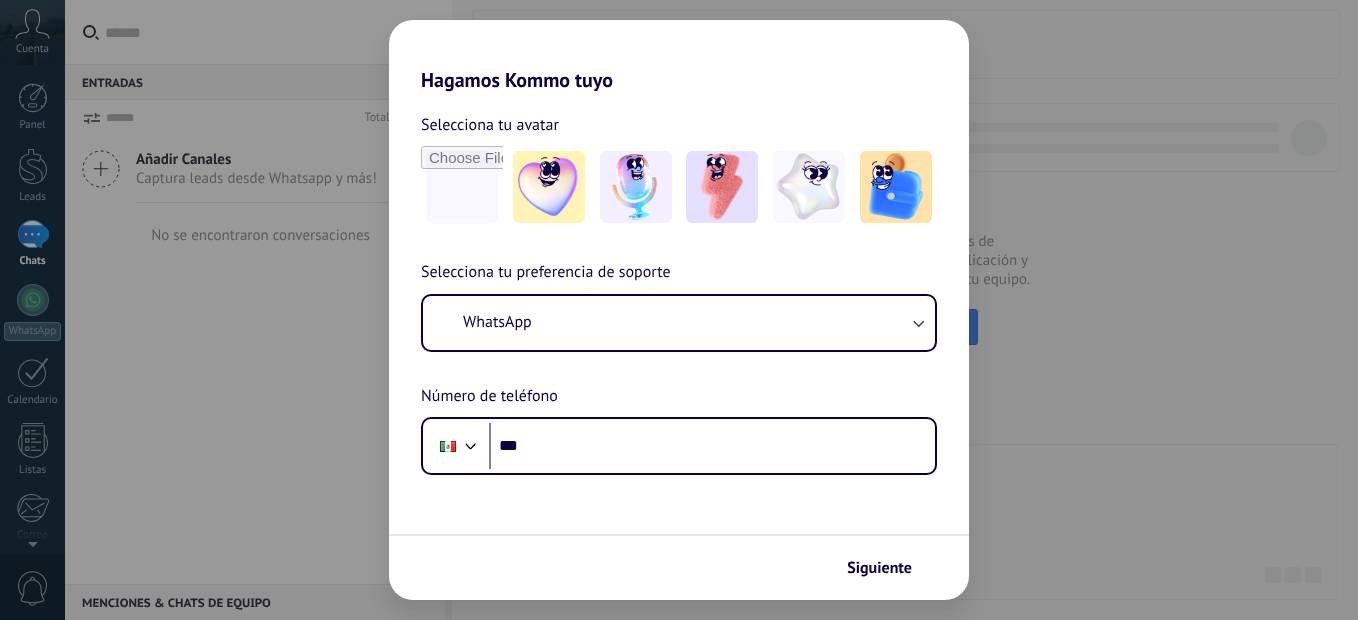 scroll, scrollTop: 0, scrollLeft: 0, axis: both 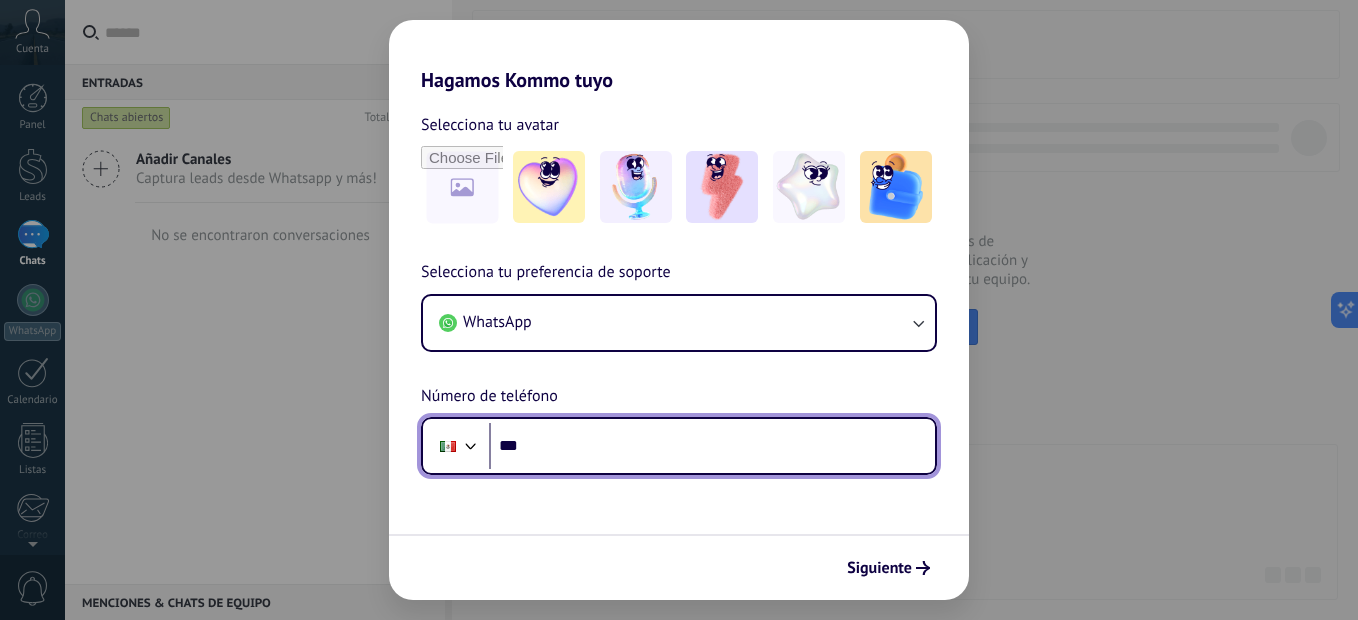 click on "***" at bounding box center (712, 446) 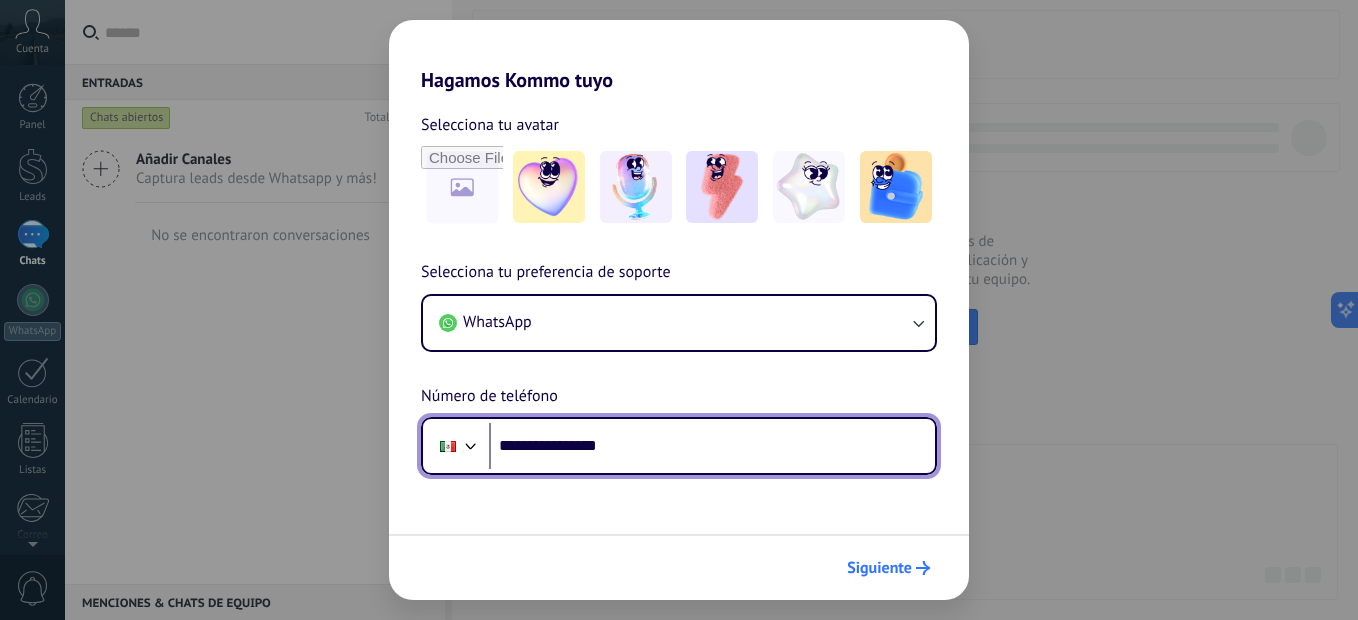 type on "**********" 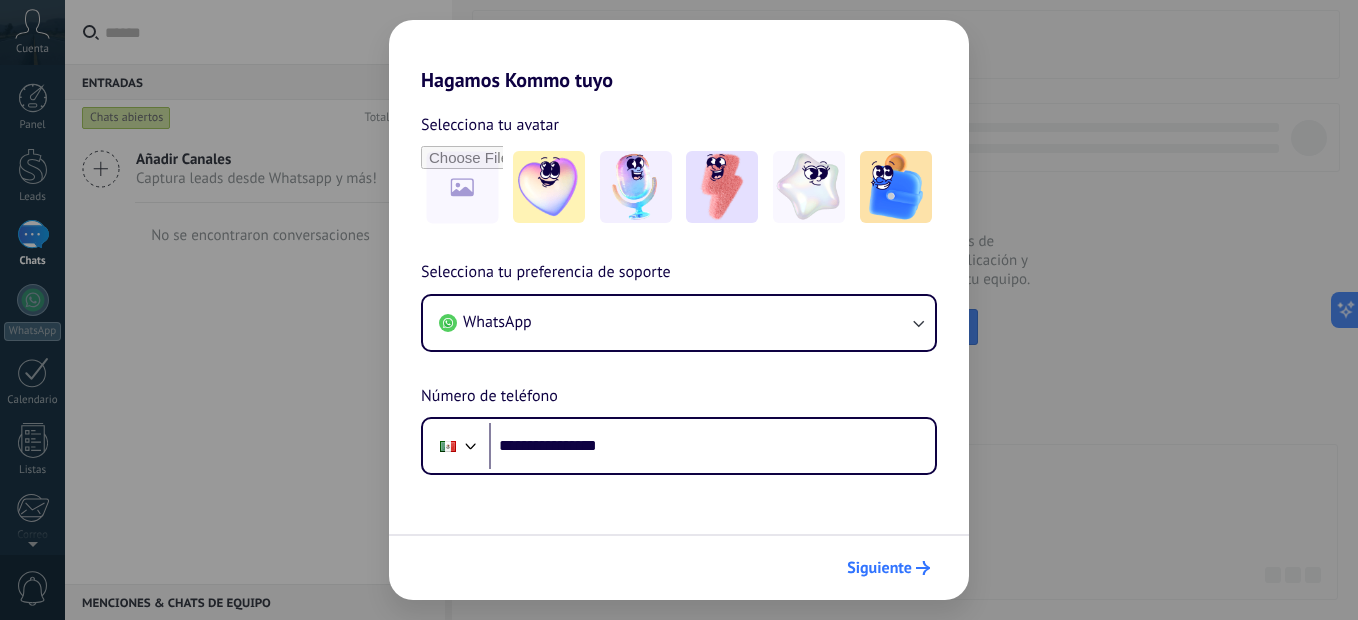 scroll, scrollTop: 0, scrollLeft: 0, axis: both 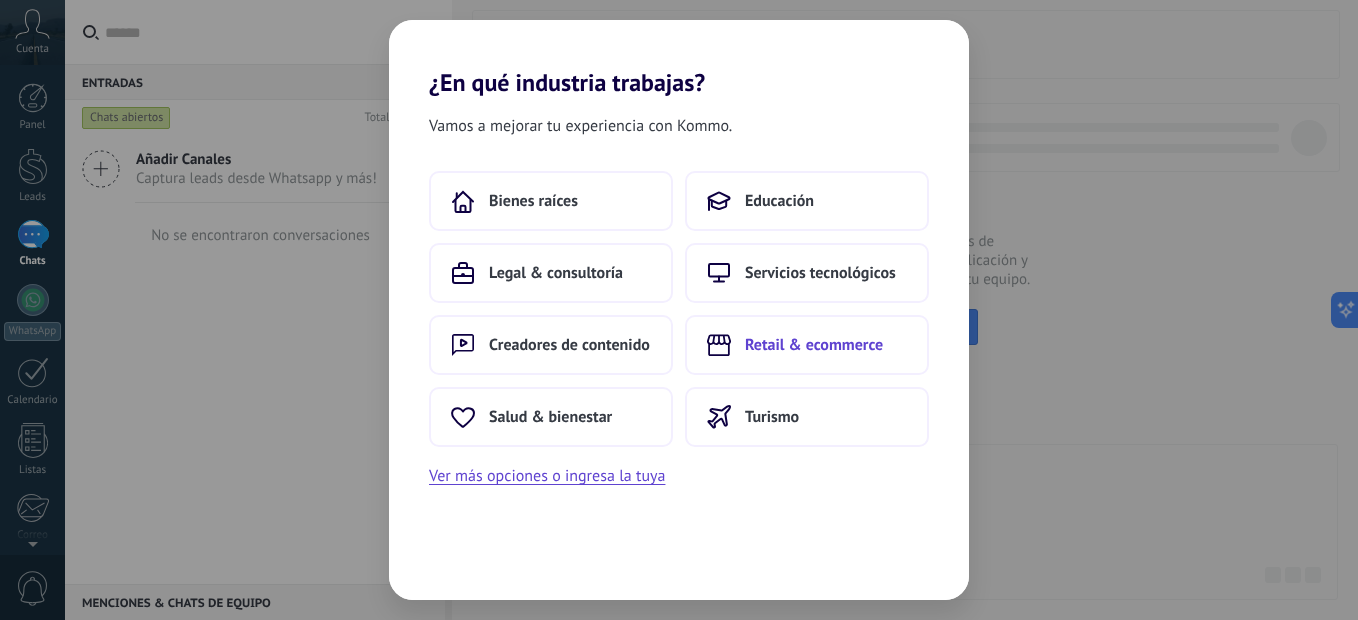 click on "Retail & ecommerce" at bounding box center [814, 345] 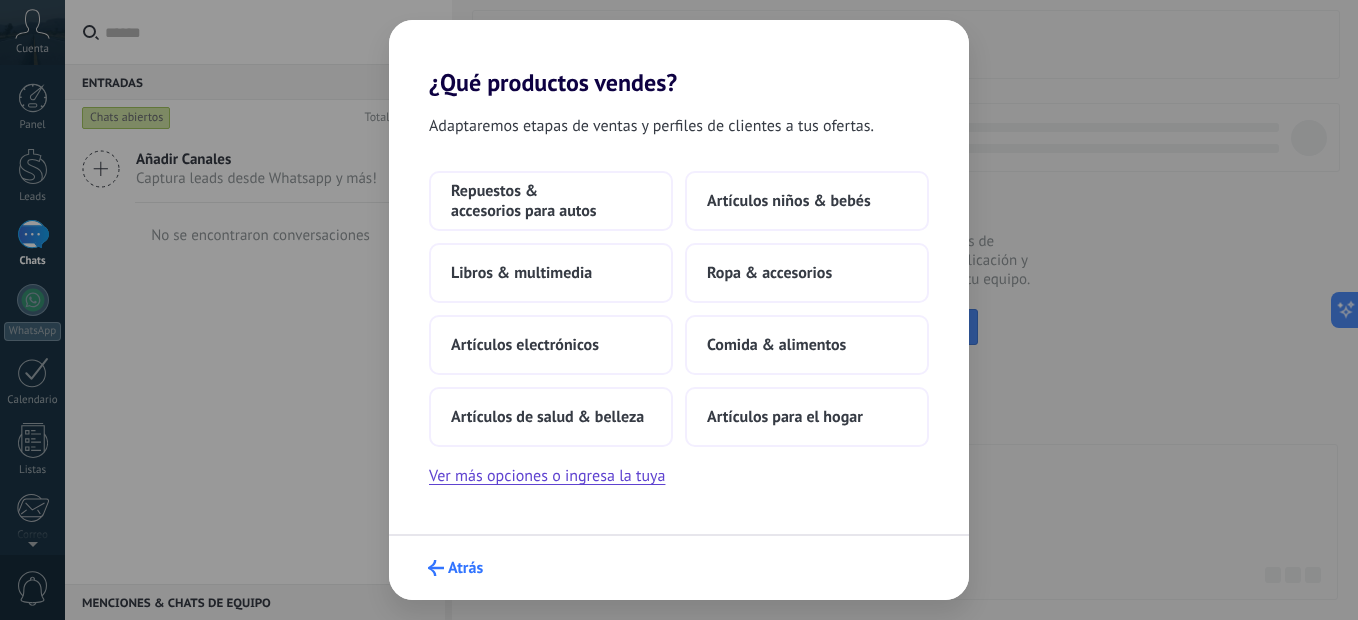 click on "Atrás" at bounding box center (465, 568) 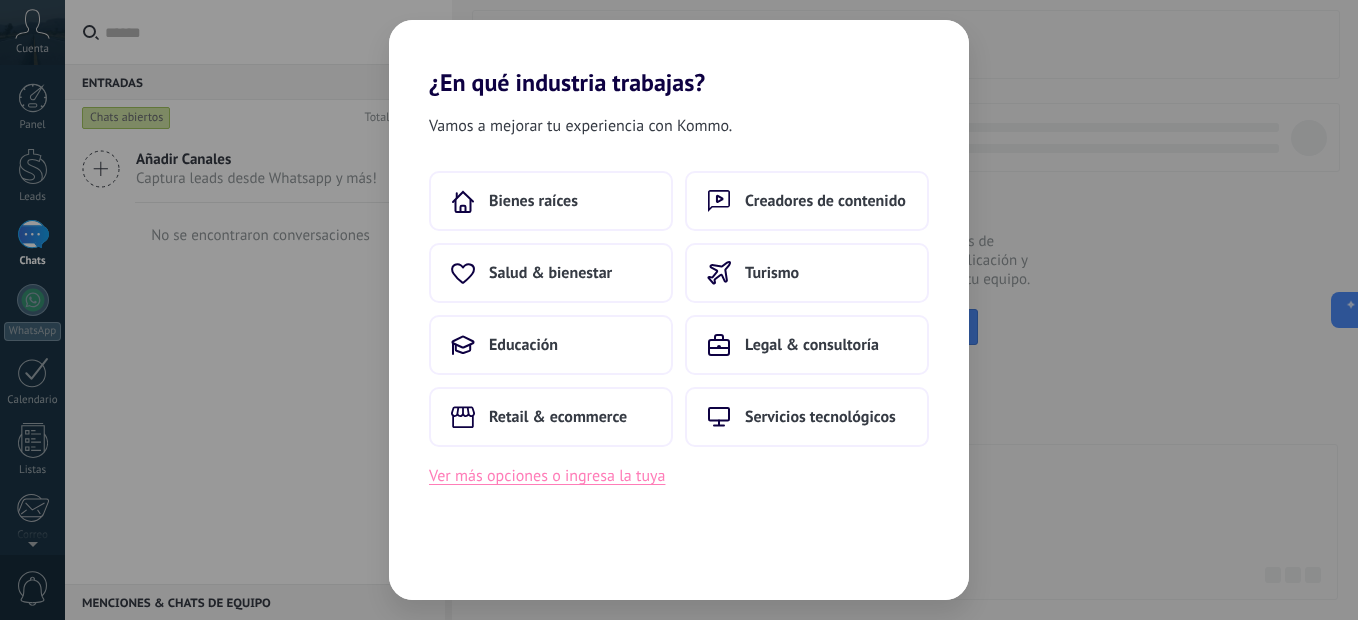 click on "Ver más opciones o ingresa la tuya" at bounding box center [547, 476] 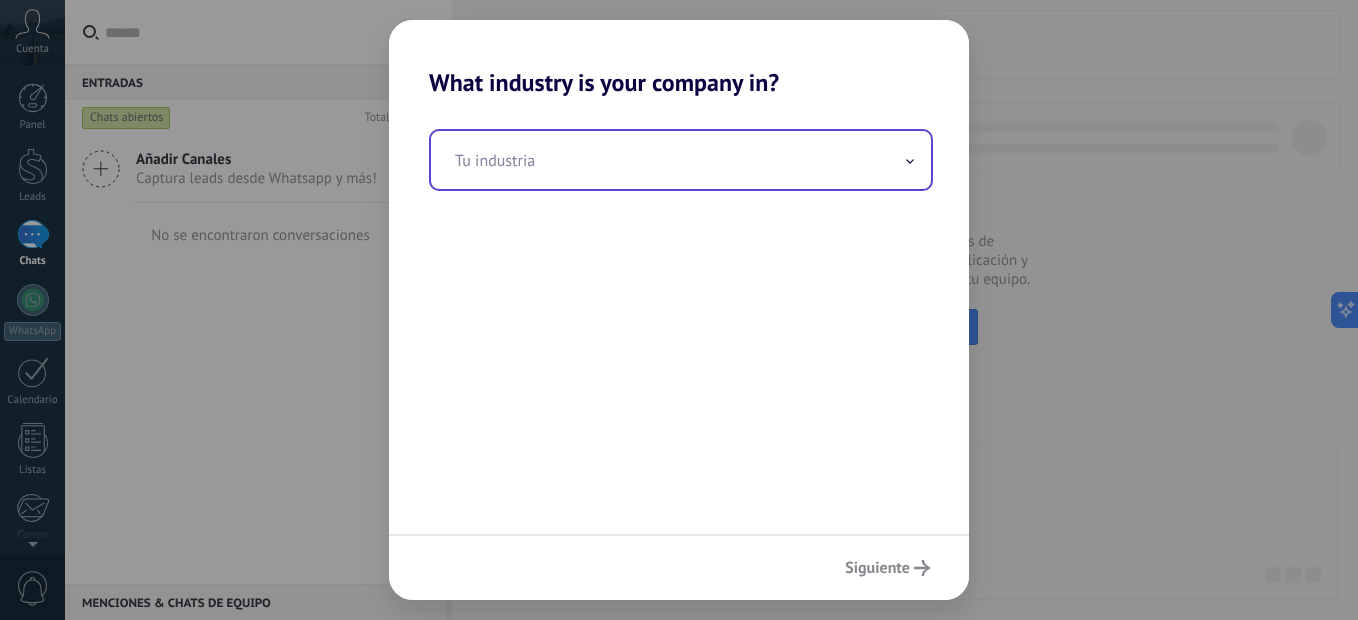 click at bounding box center [681, 160] 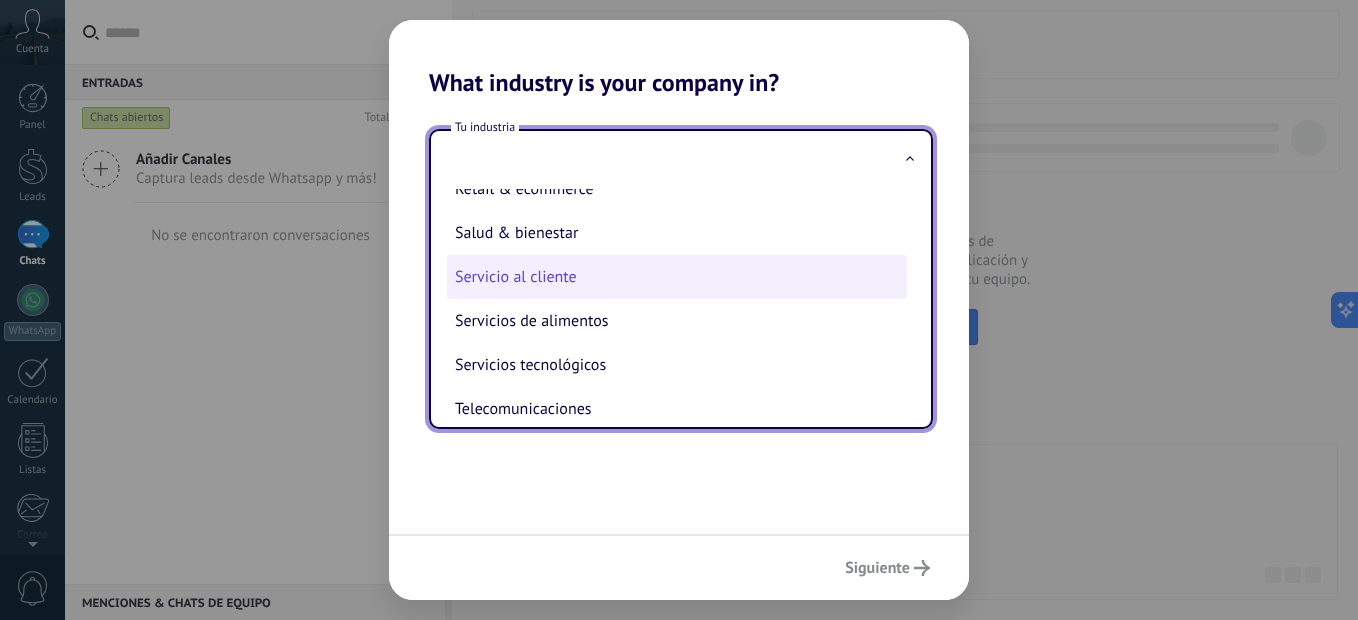 scroll, scrollTop: 422, scrollLeft: 0, axis: vertical 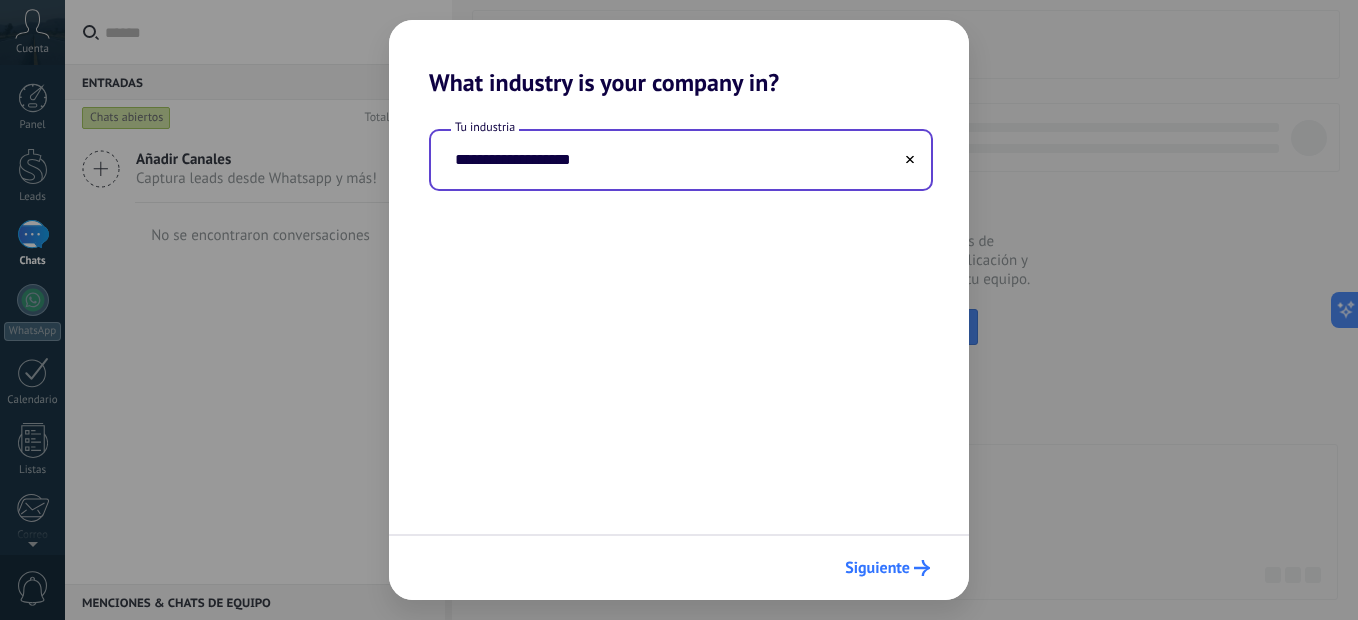 click on "Siguiente" at bounding box center (877, 568) 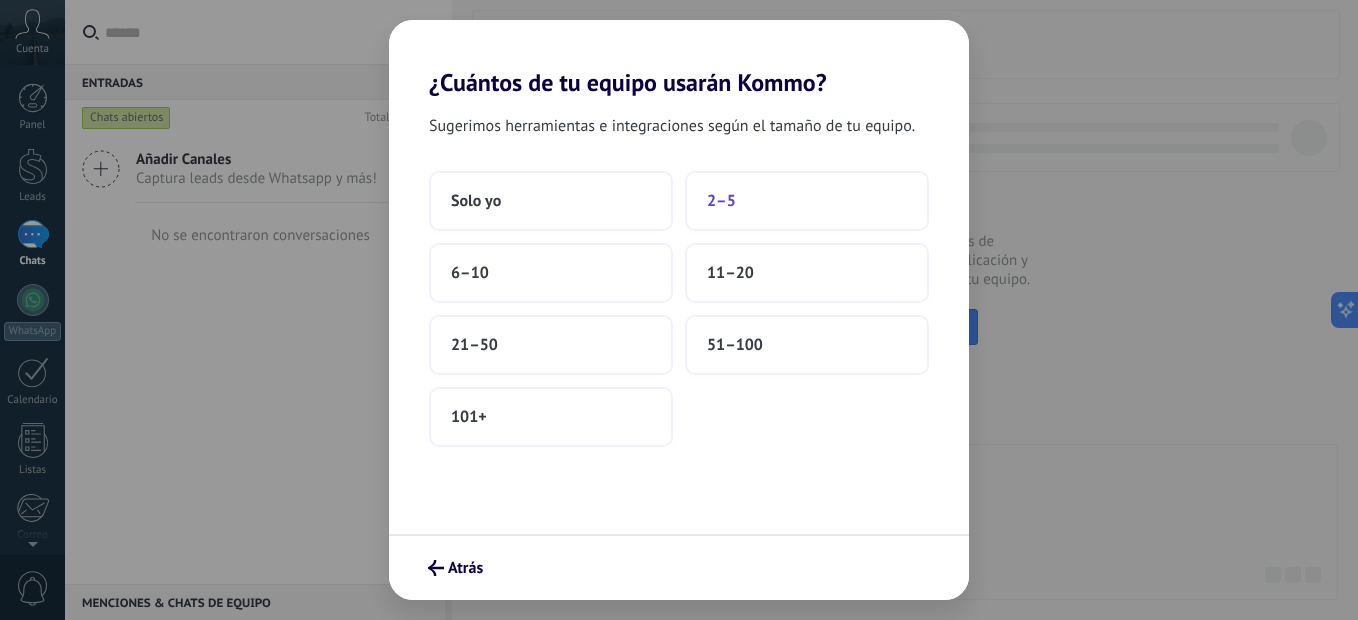 click on "2–5" at bounding box center [807, 201] 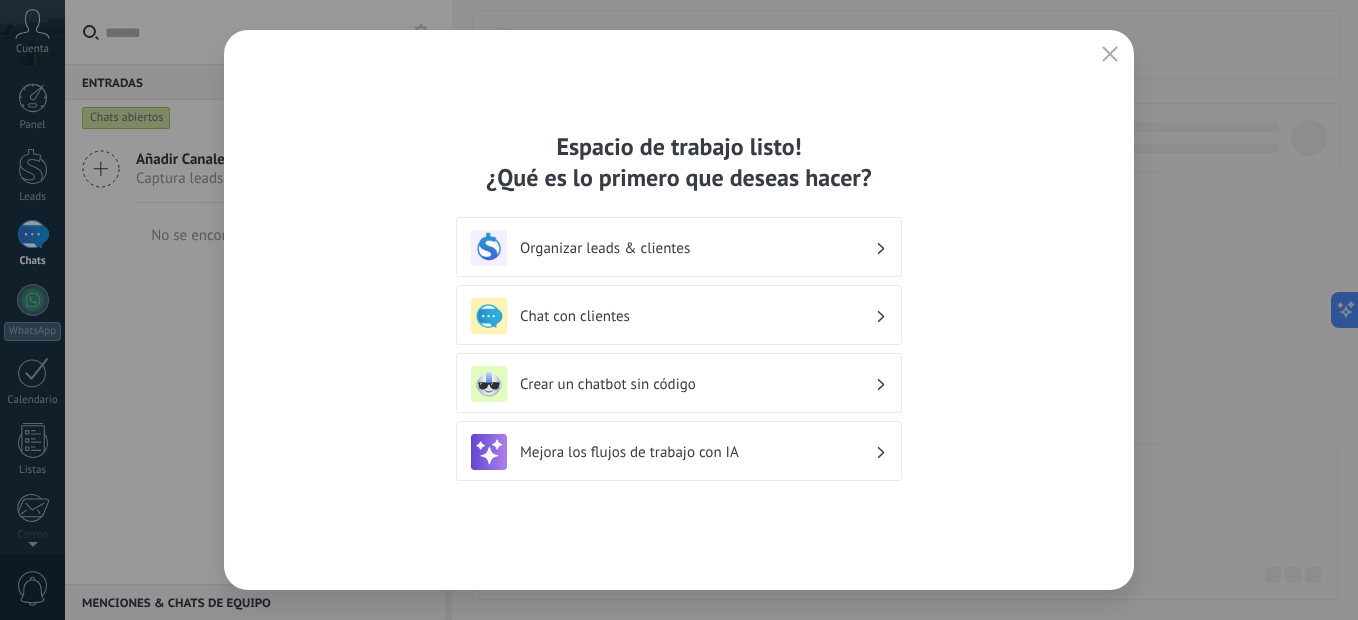 click on "Chat con clientes" at bounding box center [697, 316] 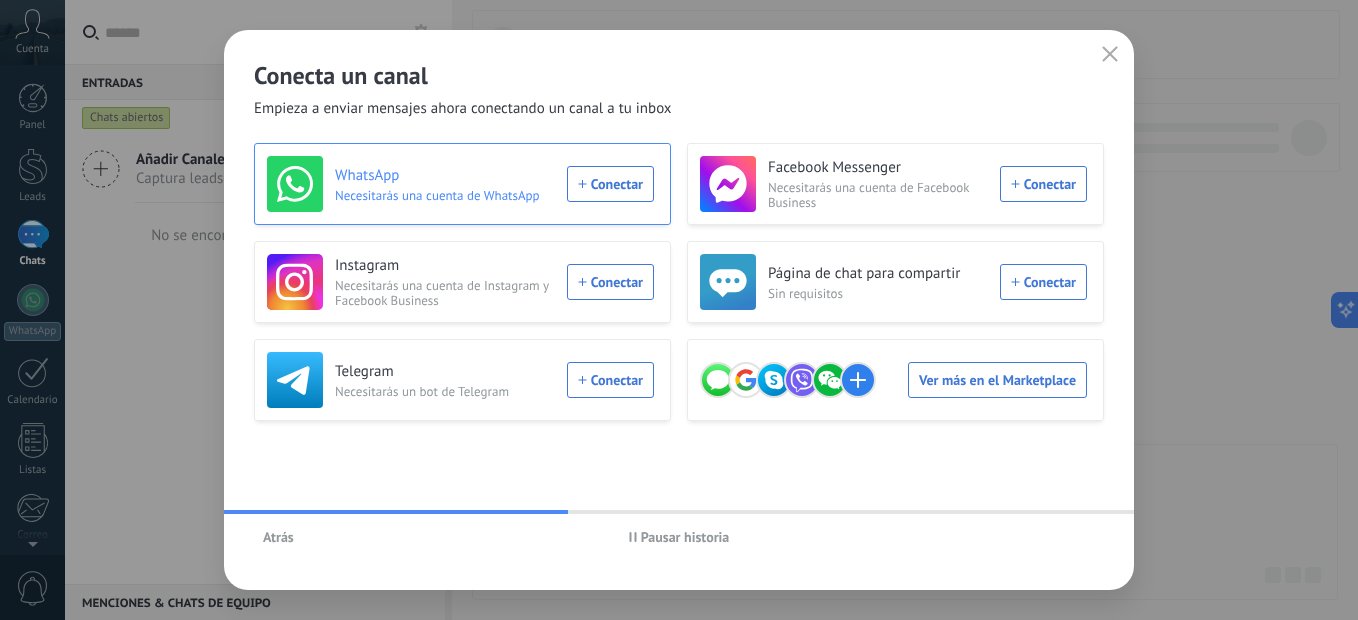 click on "WhatsApp Necesitarás una cuenta de WhatsApp Conectar" at bounding box center [460, 184] 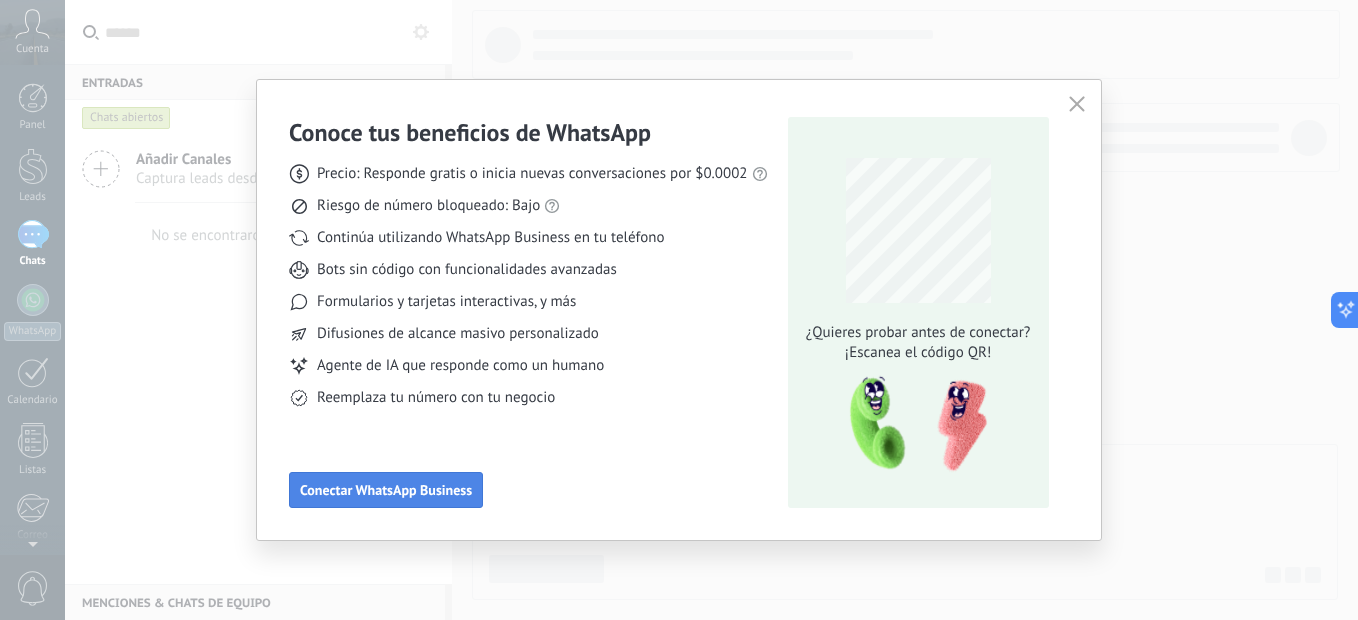 click on "Conoce tus beneficios de WhatsApp Precio: Responde gratis o inicia nuevas conversaciones por $0.0002 Riesgo de número bloqueado: Bajo Continúa utilizando WhatsApp Business en tu teléfono Bots sin código con funcionalidades avanzadas Formularios y tarjetas interactivas, y más Difusiones de alcance masivo personalizado Agente de IA que responde como un humano Reemplaza tu número con tu negocio Conectar WhatsApp Business" at bounding box center (528, 312) 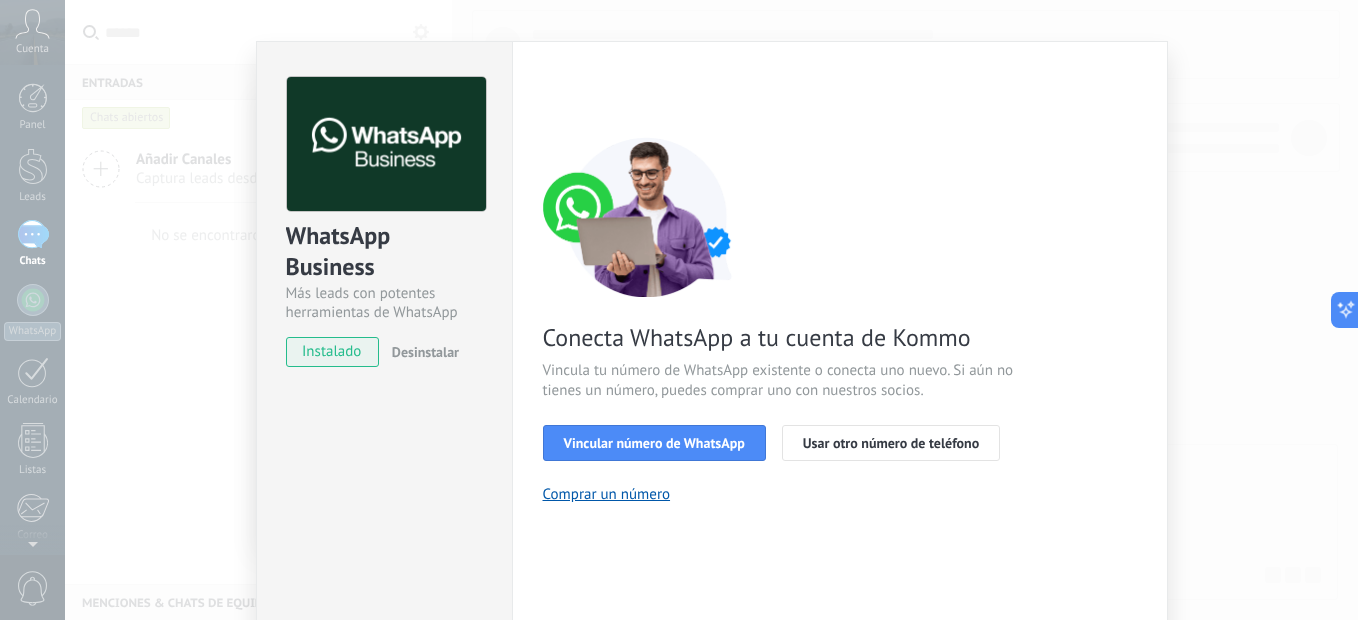 scroll, scrollTop: 25, scrollLeft: 0, axis: vertical 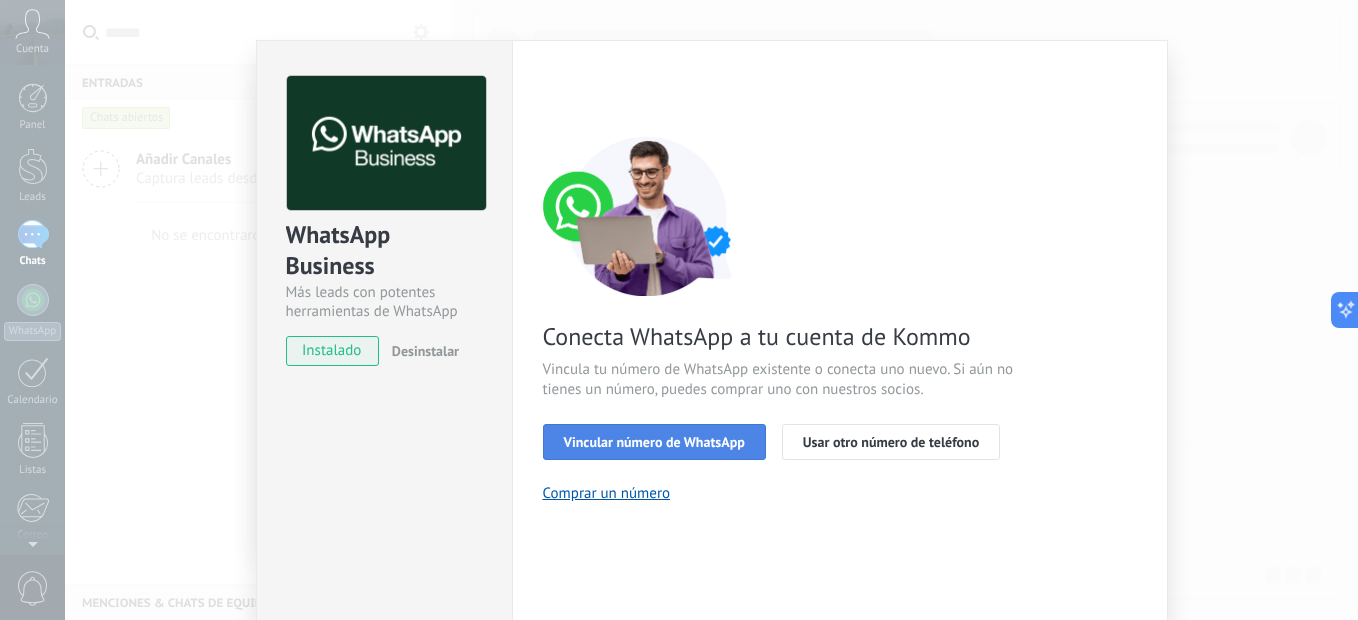 click on "Vincular número de WhatsApp" at bounding box center [654, 442] 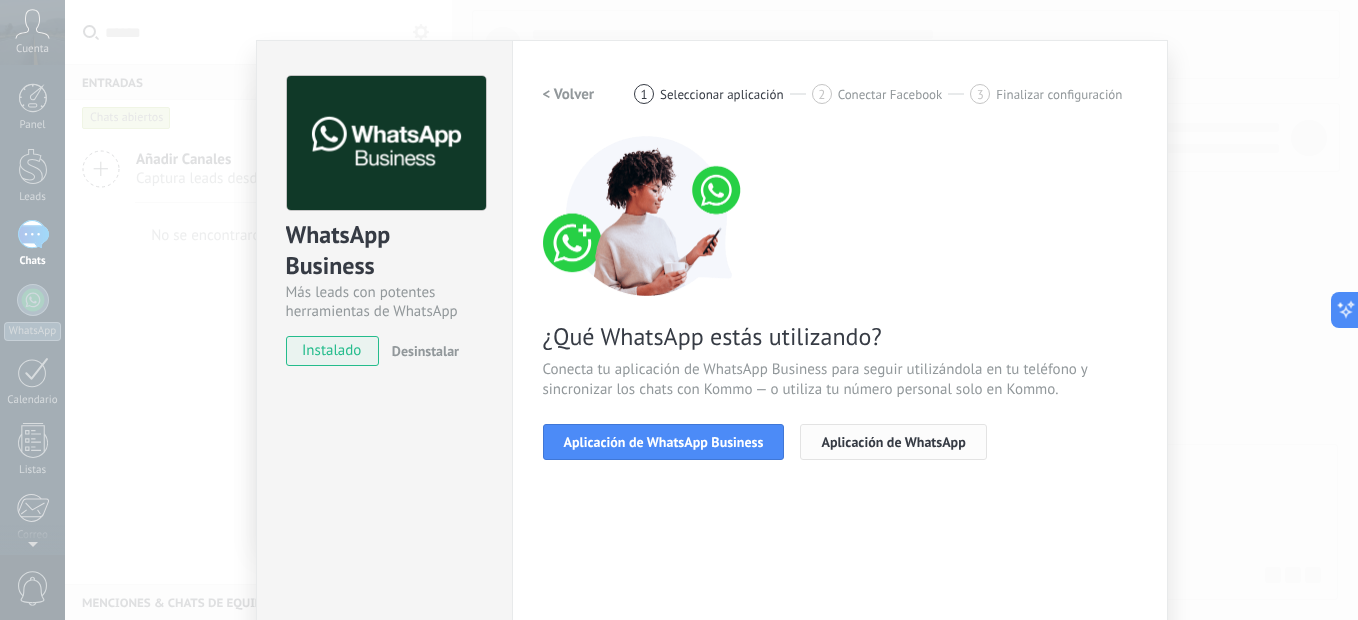 click on "Aplicación de WhatsApp" at bounding box center (893, 442) 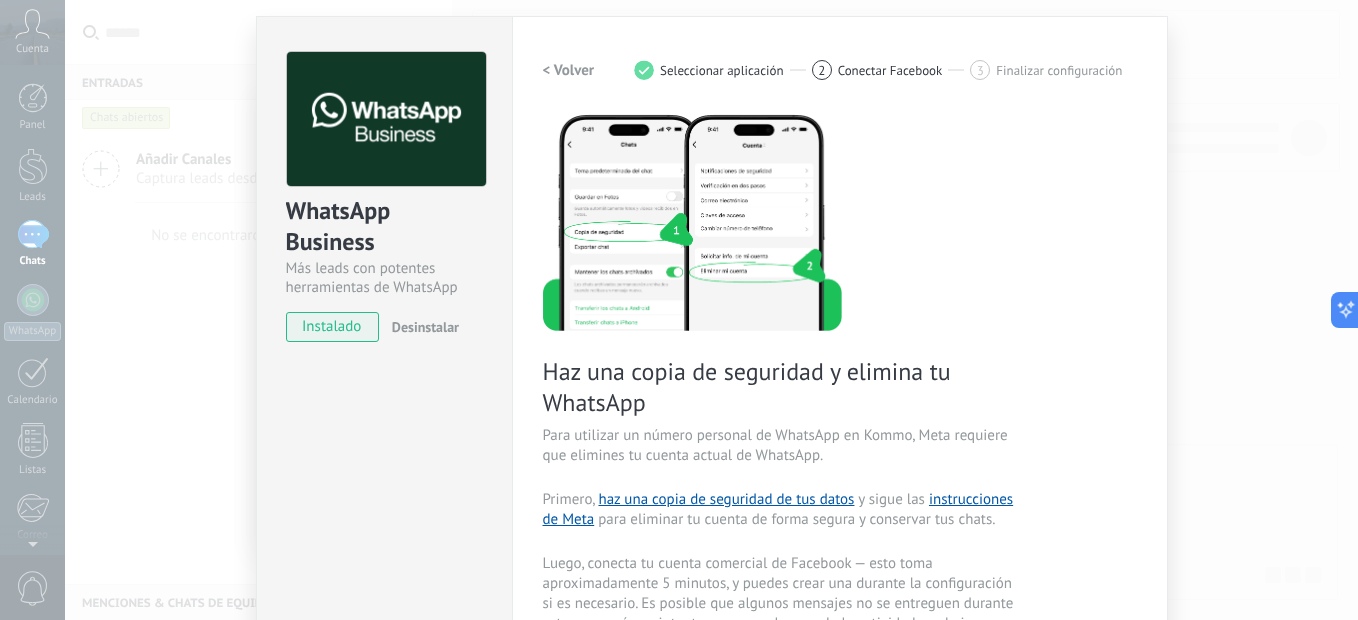 scroll, scrollTop: 0, scrollLeft: 0, axis: both 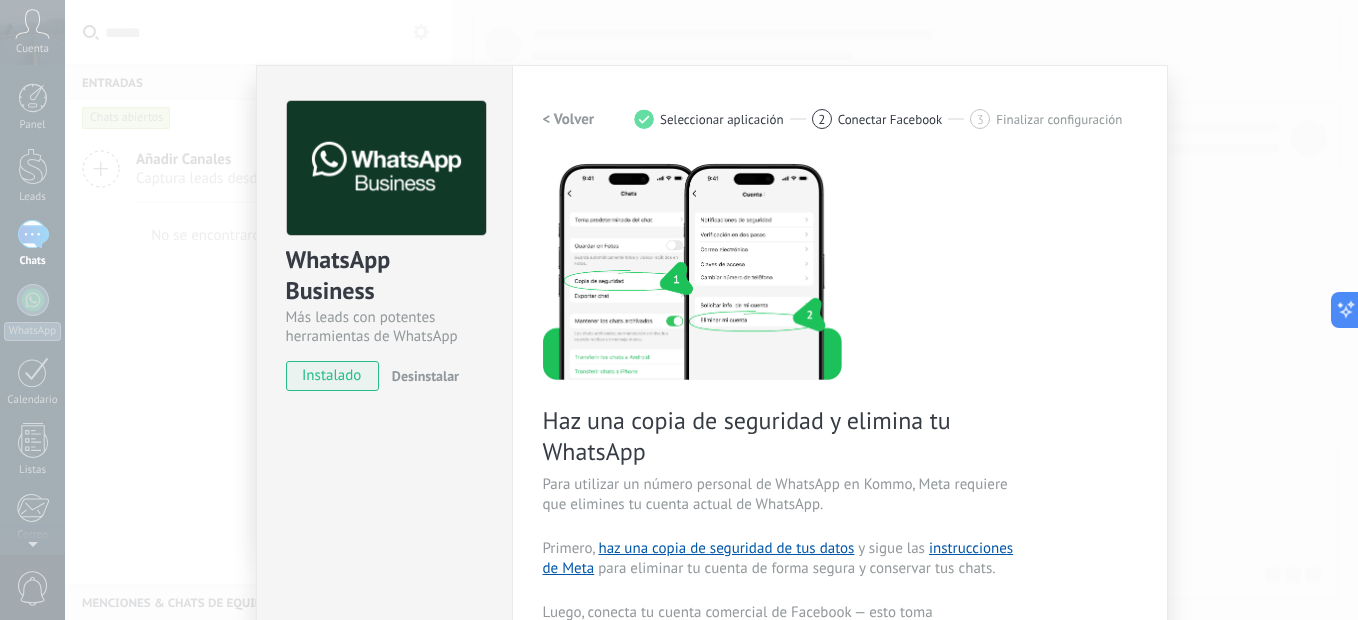 click on "< Volver" at bounding box center [569, 119] 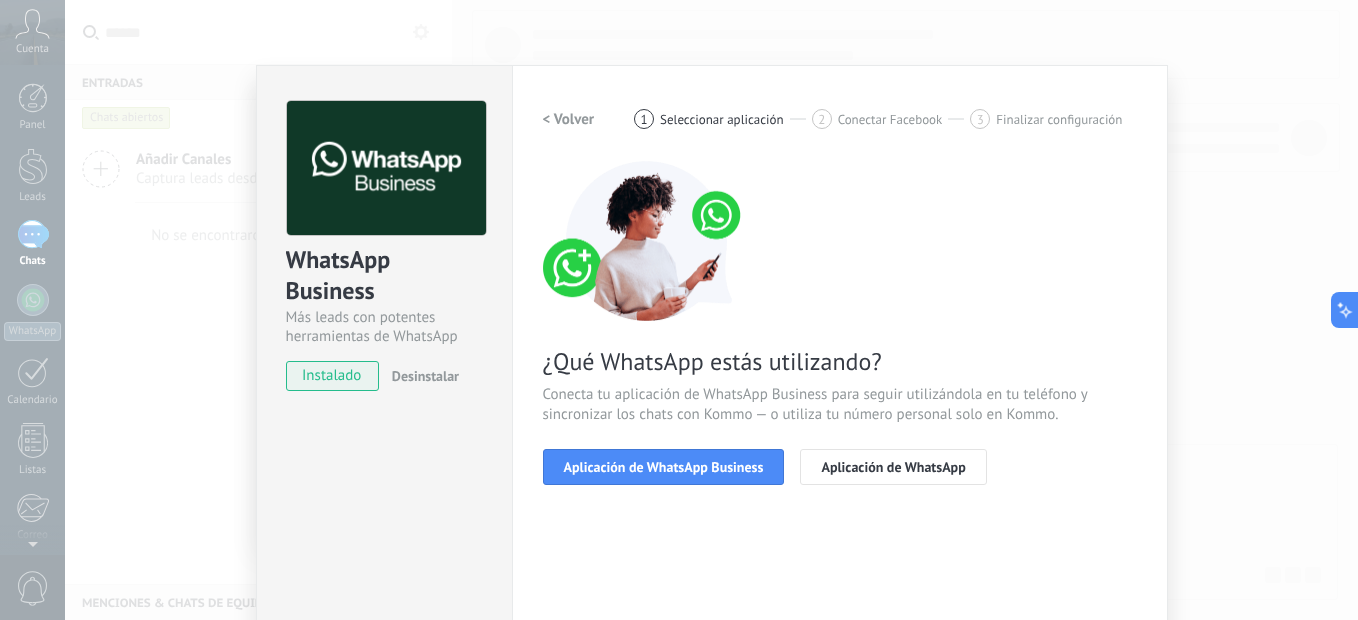 click on "< Volver" at bounding box center (569, 119) 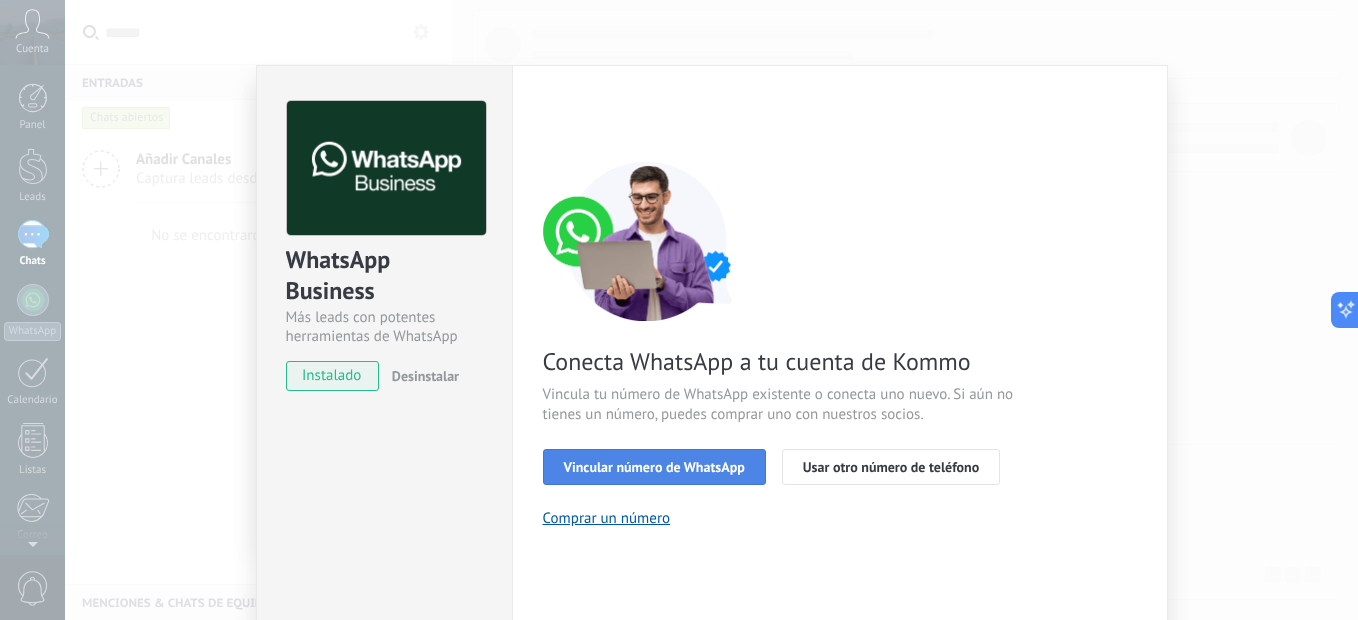 click on "Vincular número de WhatsApp" at bounding box center [654, 467] 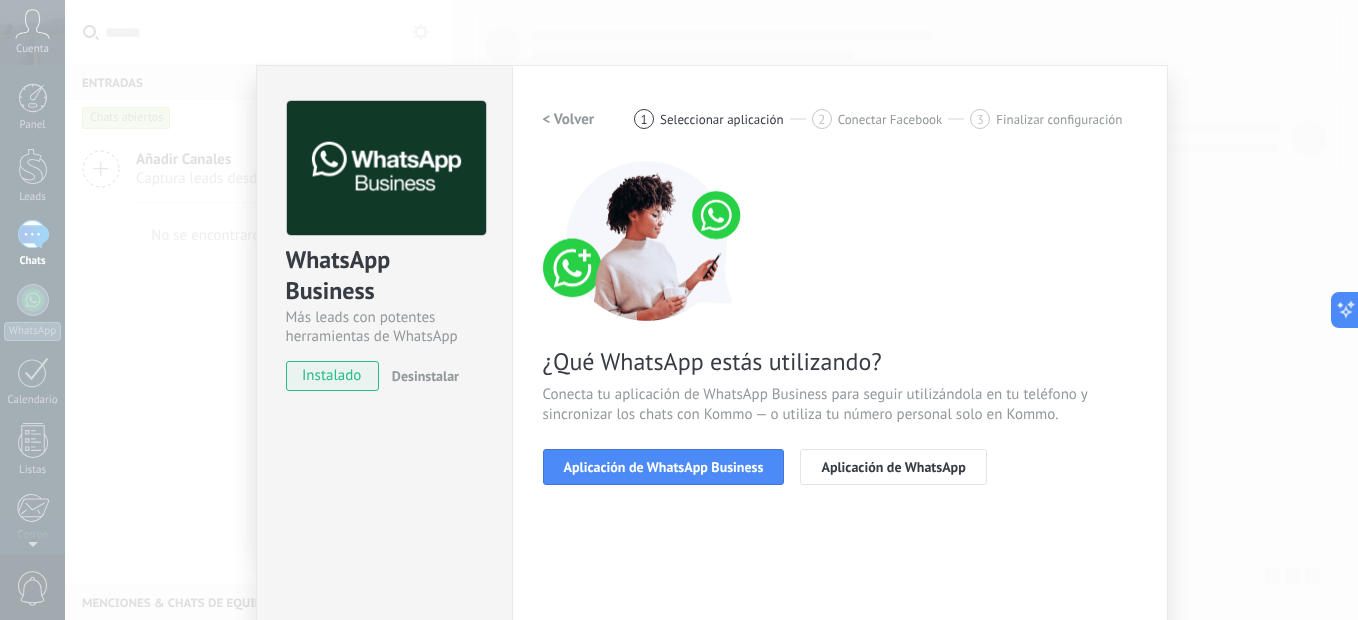 click on "< Volver" at bounding box center [569, 119] 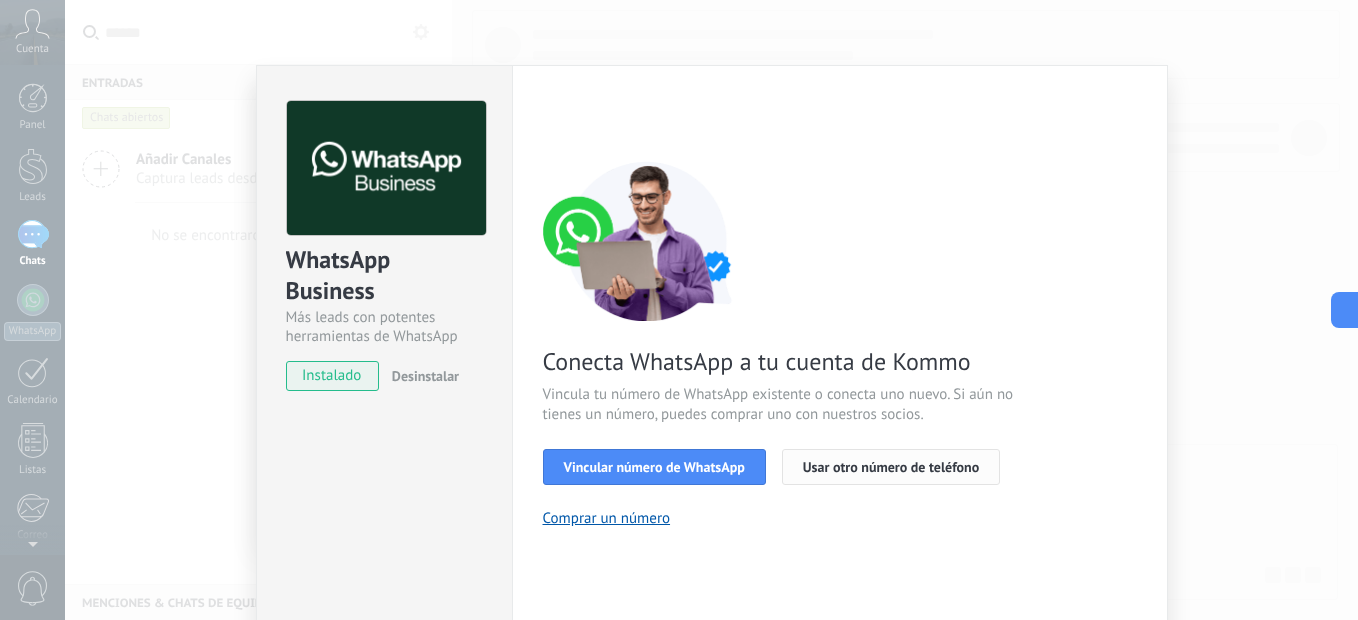 click on "Usar otro número de teléfono" at bounding box center [891, 467] 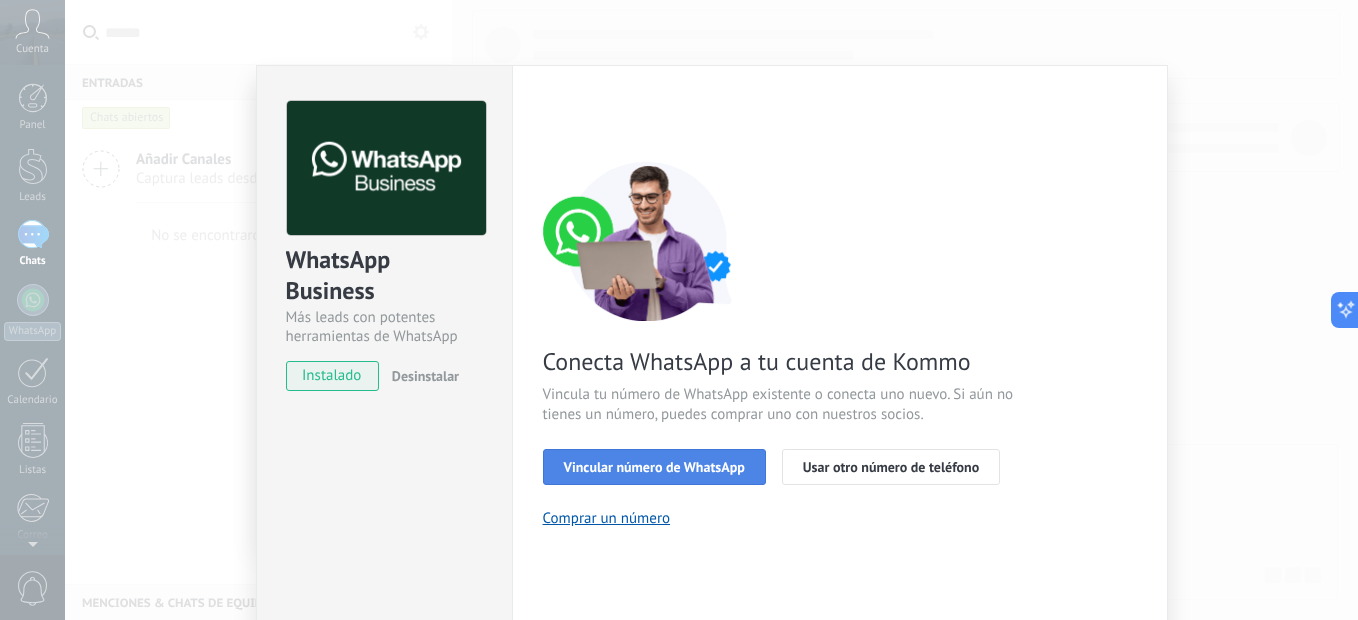 click on "Vincular número de WhatsApp" at bounding box center (654, 467) 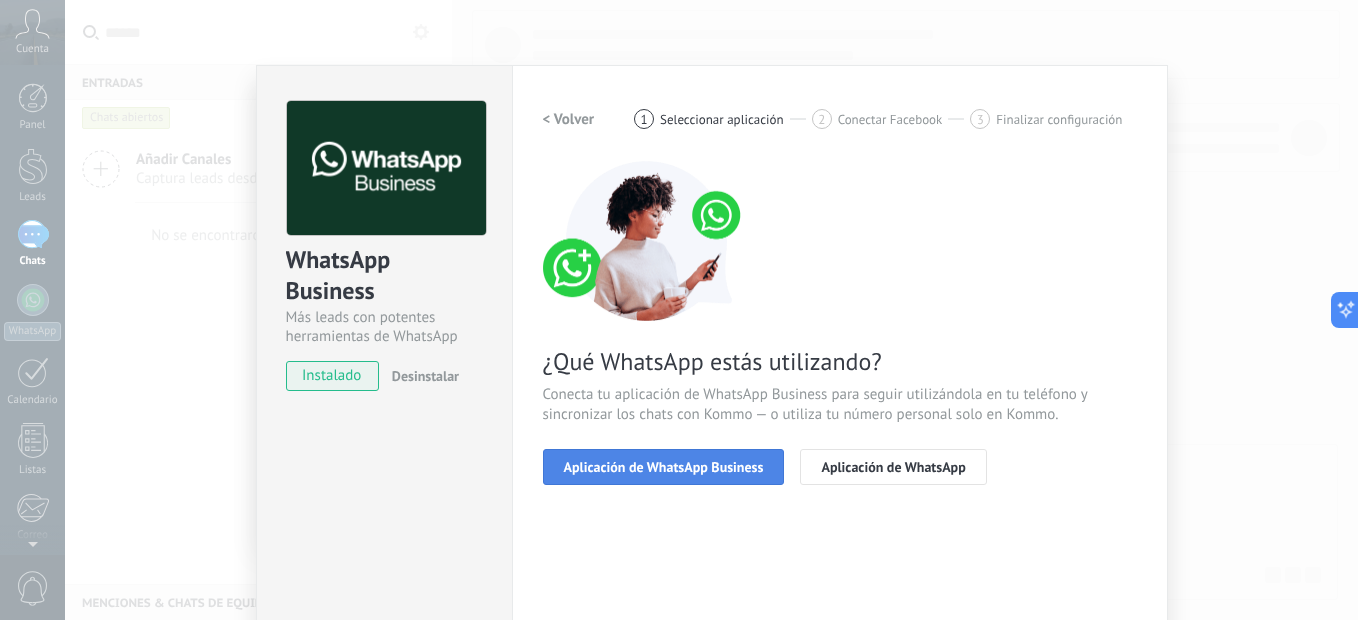 click on "Aplicación de WhatsApp Business" at bounding box center (664, 467) 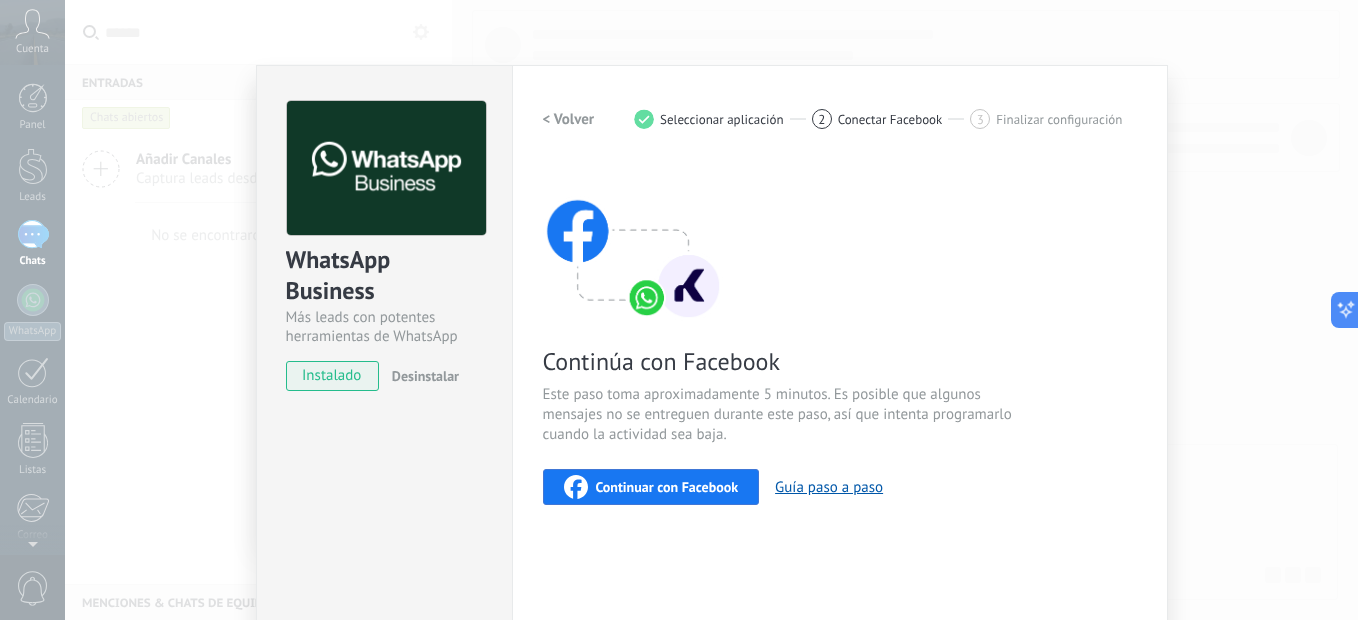 click on "< Volver" at bounding box center [569, 119] 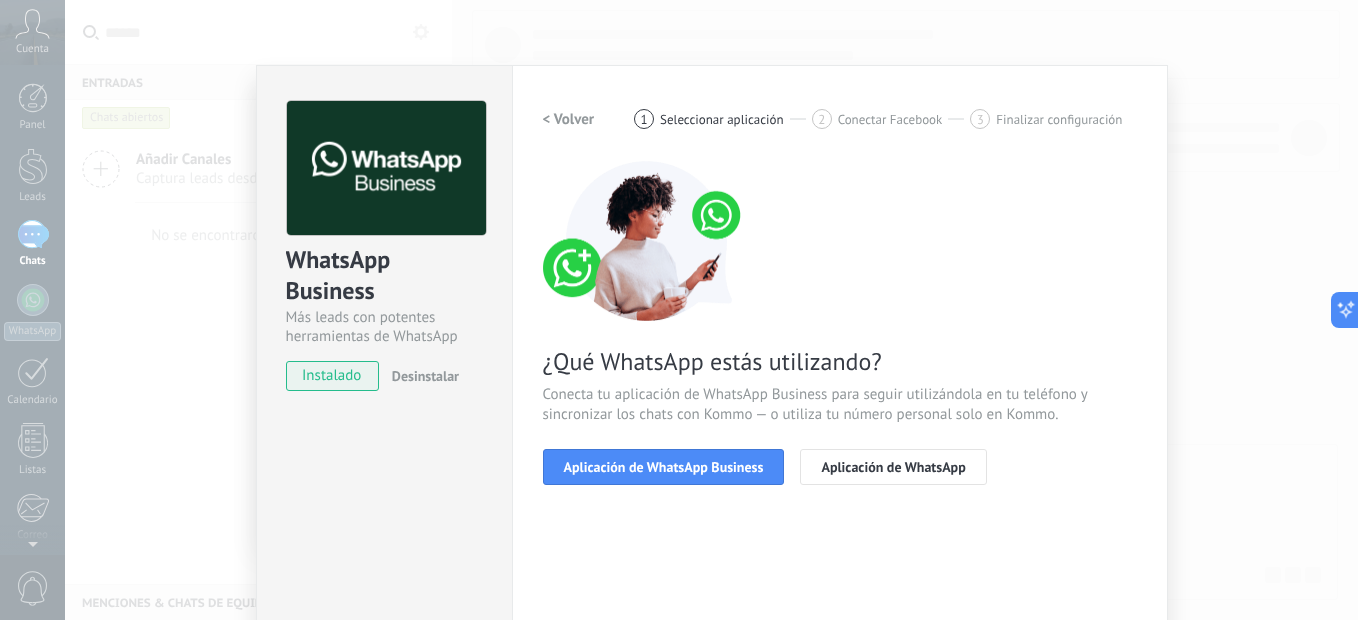 click on "< Volver" at bounding box center (569, 119) 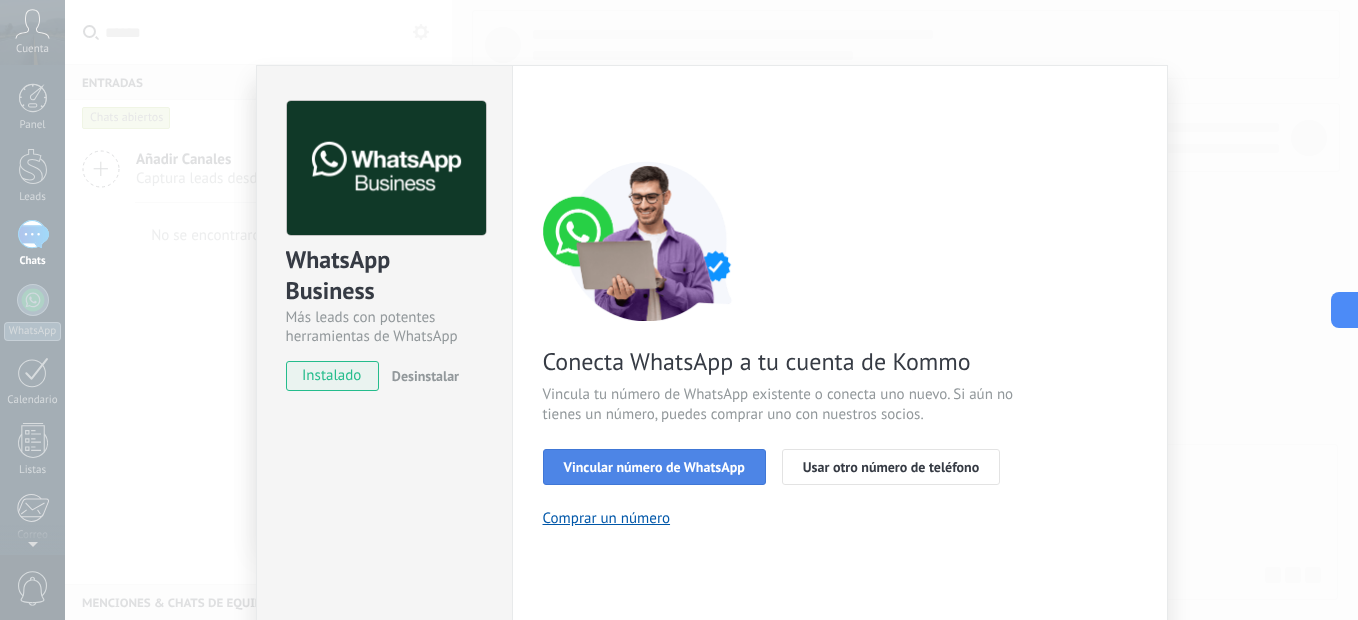 click on "Vincular número de WhatsApp" at bounding box center [654, 467] 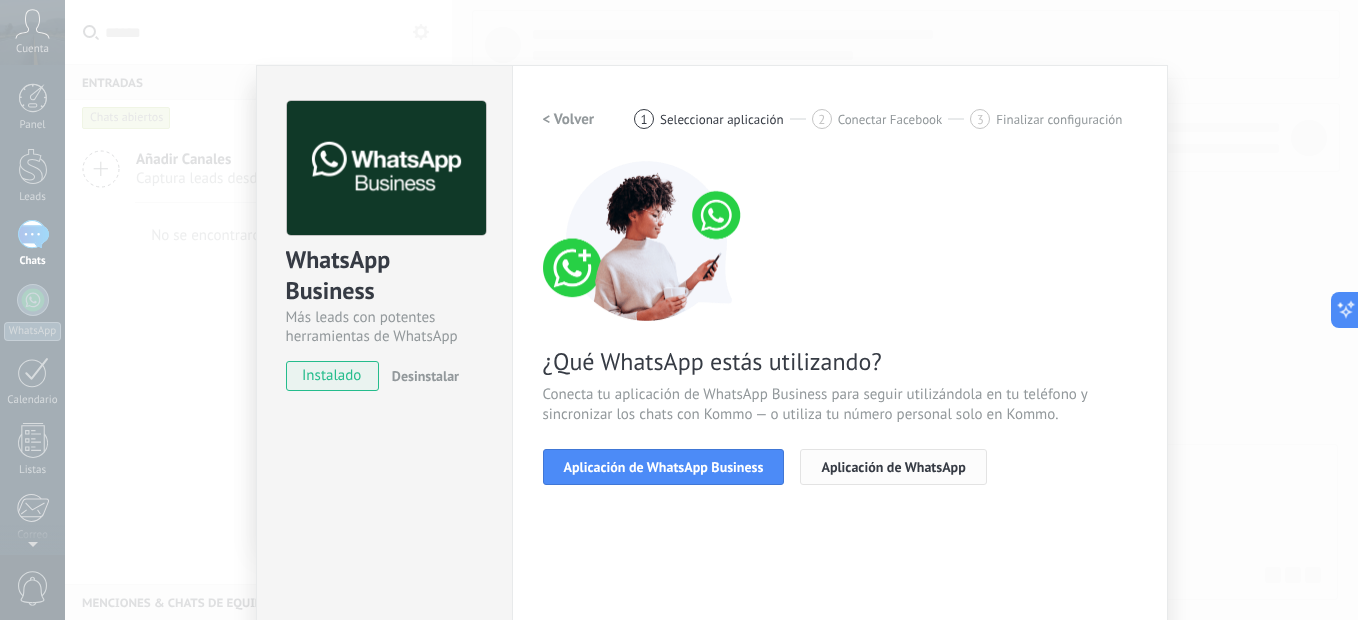 click on "Aplicación de WhatsApp" at bounding box center [893, 467] 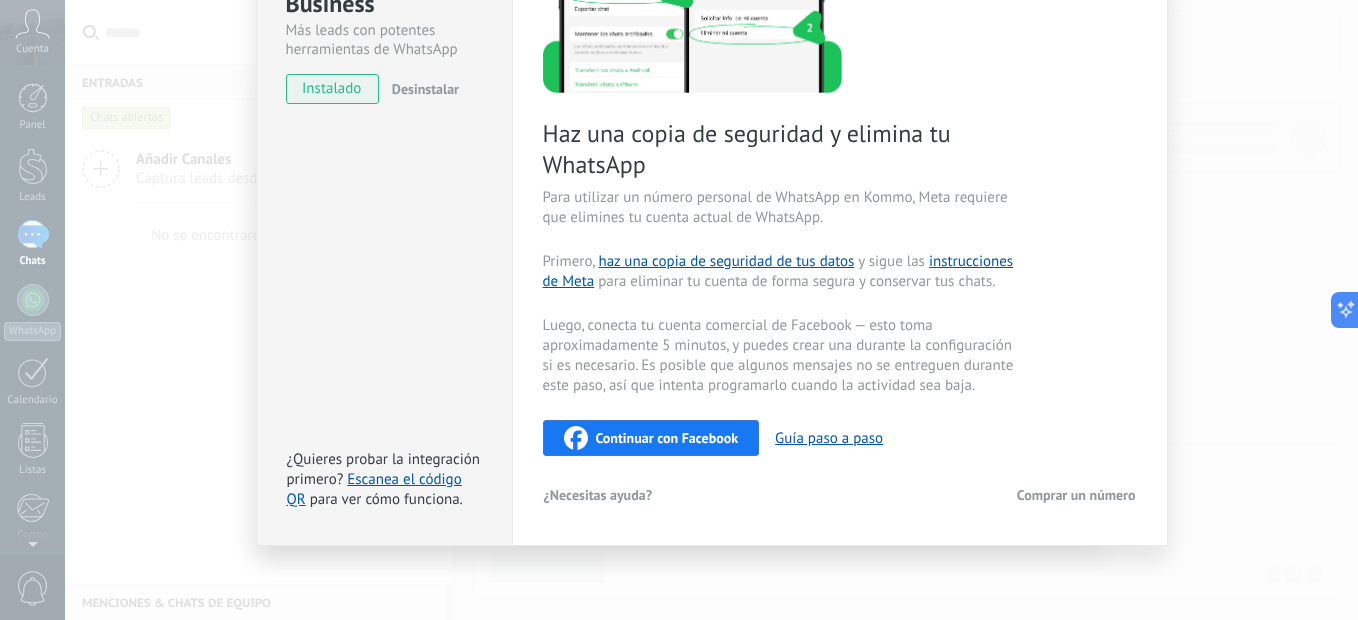 scroll, scrollTop: 0, scrollLeft: 0, axis: both 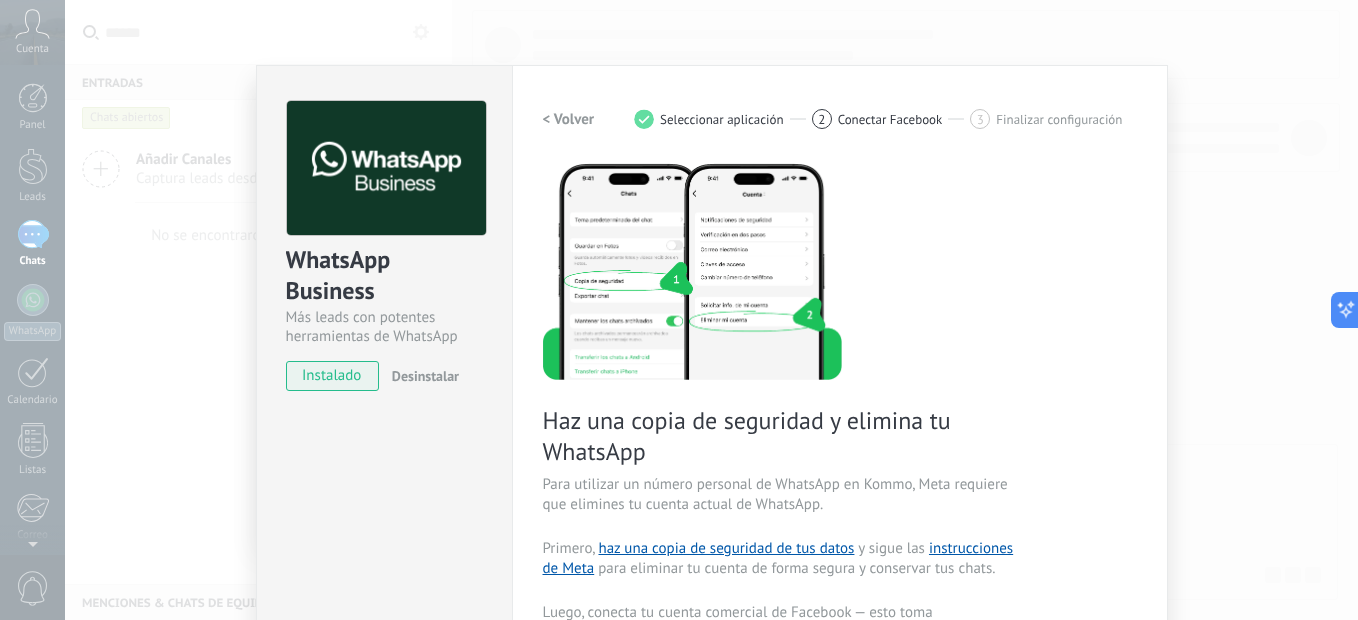 click on "WhatsApp Business Más leads con potentes herramientas de WhatsApp instalado Desinstalar ¿Quieres probar la integración primero?   Escanea el código QR   para ver cómo funciona. Configuraciones Autorizaciones This tab logs the users who have granted integration access to this account. If you want to to remove a user's ability to send requests to the account on behalf of this integration, you can revoke access. If access is revoked from all users, the integration will stop working. This app is installed, but no one has given it access yet. WhatsApp Cloud API más _:  Guardar < Volver 1 Seleccionar aplicación 2 Conectar Facebook  3 Finalizar configuración Haz una copia de seguridad y elimina tu WhatsApp Para utilizar un número personal de WhatsApp en Kommo, Meta requiere que elimines tu cuenta actual de WhatsApp. Primero,    haz una copia de seguridad de tus datos   y sigue las   instrucciones de Meta   para eliminar tu cuenta de forma segura y conservar tus chats. Continuar con Facebook" at bounding box center (711, 310) 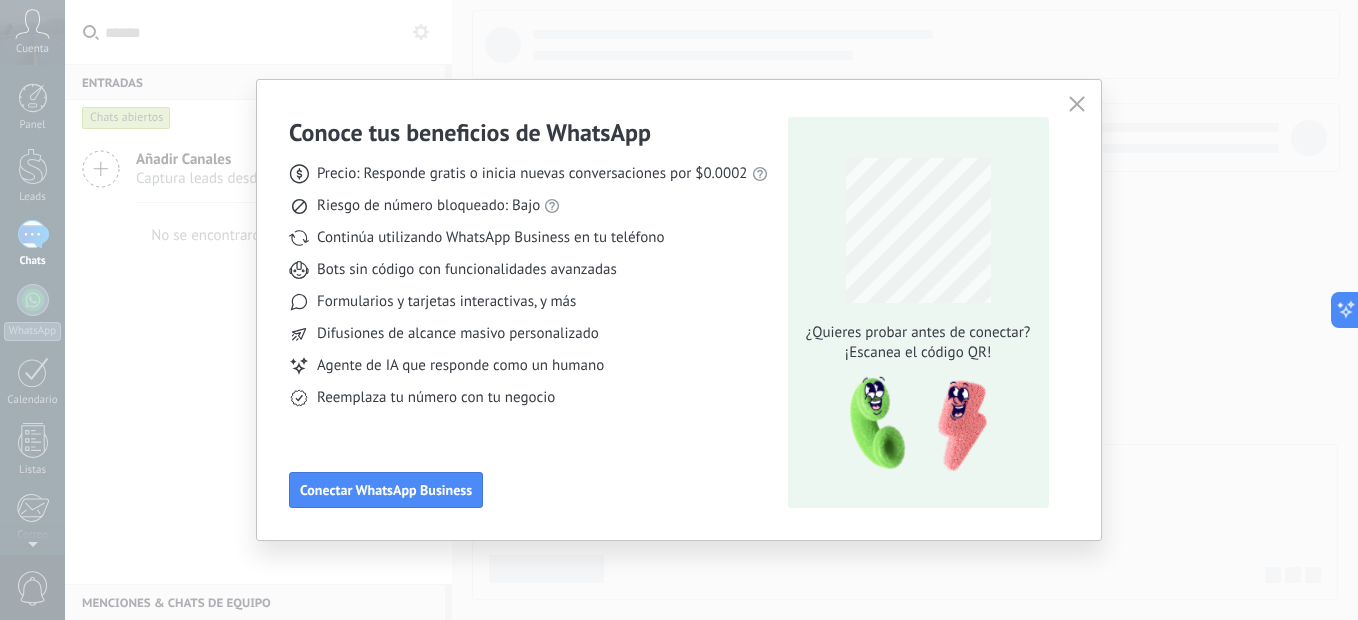click on "Conoce tus beneficios de WhatsApp Precio: Responde gratis o inicia nuevas conversaciones por $0.0002 Riesgo de número bloqueado: Bajo Continúa utilizando WhatsApp Business en tu teléfono Bots sin código con funcionalidades avanzadas Formularios y tarjetas interactivas, y más Difusiones de alcance masivo personalizado Agente de IA que responde como un humano Reemplaza tu número con tu negocio Conectar WhatsApp Business ¿Quieres probar antes de conectar? ¡Escanea el código QR!" at bounding box center [679, 310] 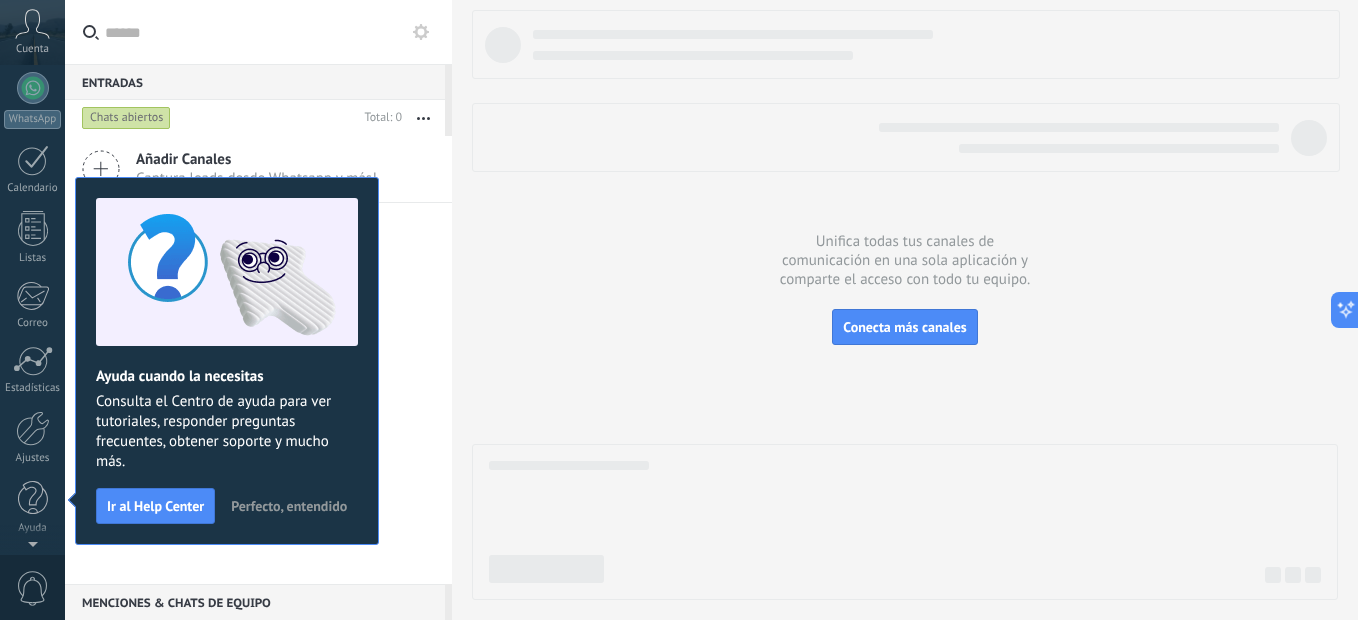 scroll, scrollTop: 0, scrollLeft: 0, axis: both 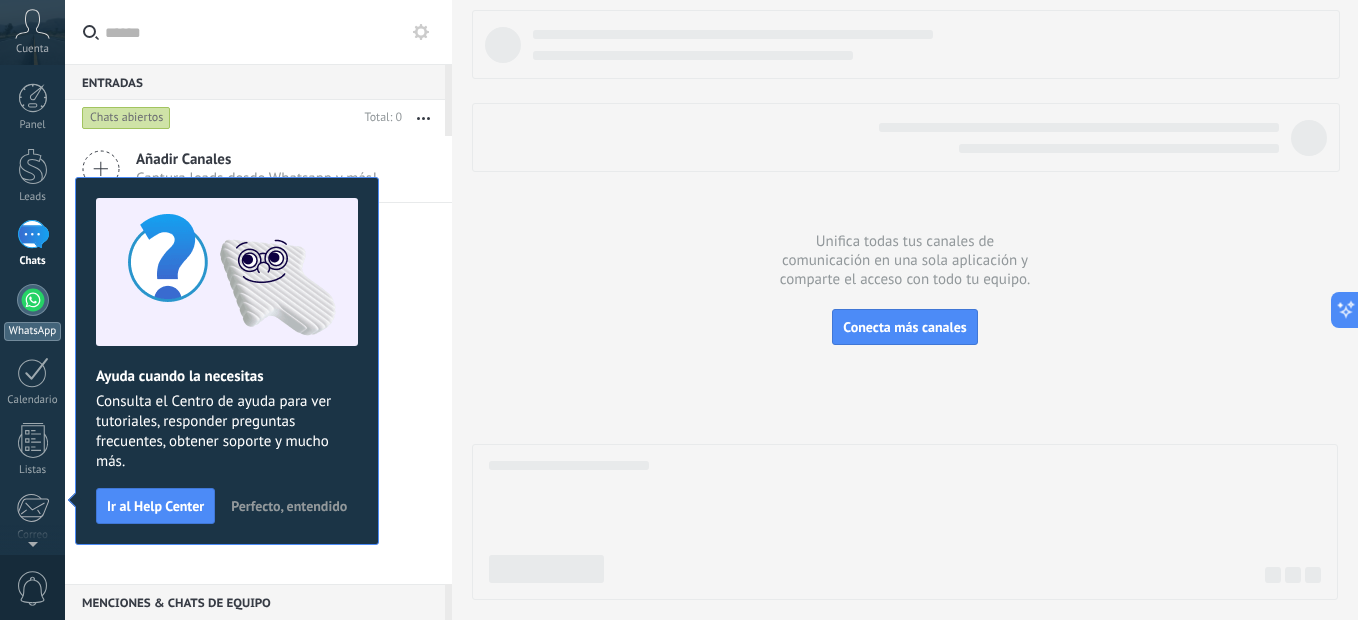 click at bounding box center [33, 300] 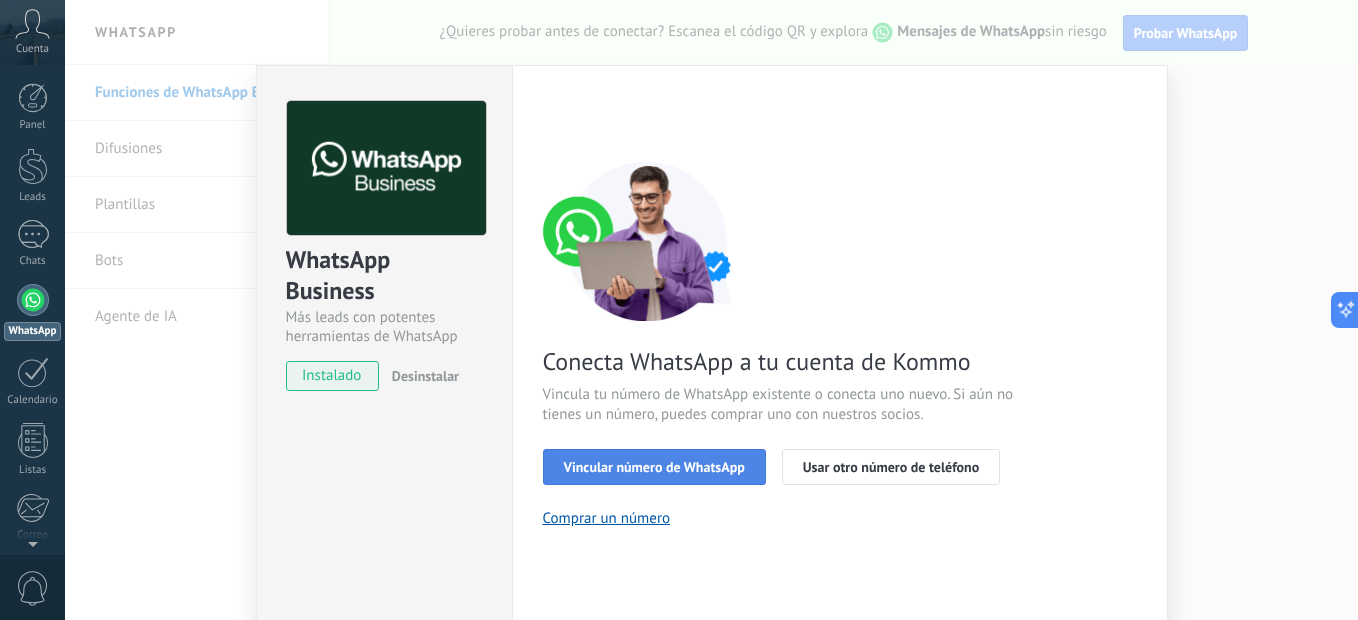 click on "Vincular número de WhatsApp" at bounding box center (654, 467) 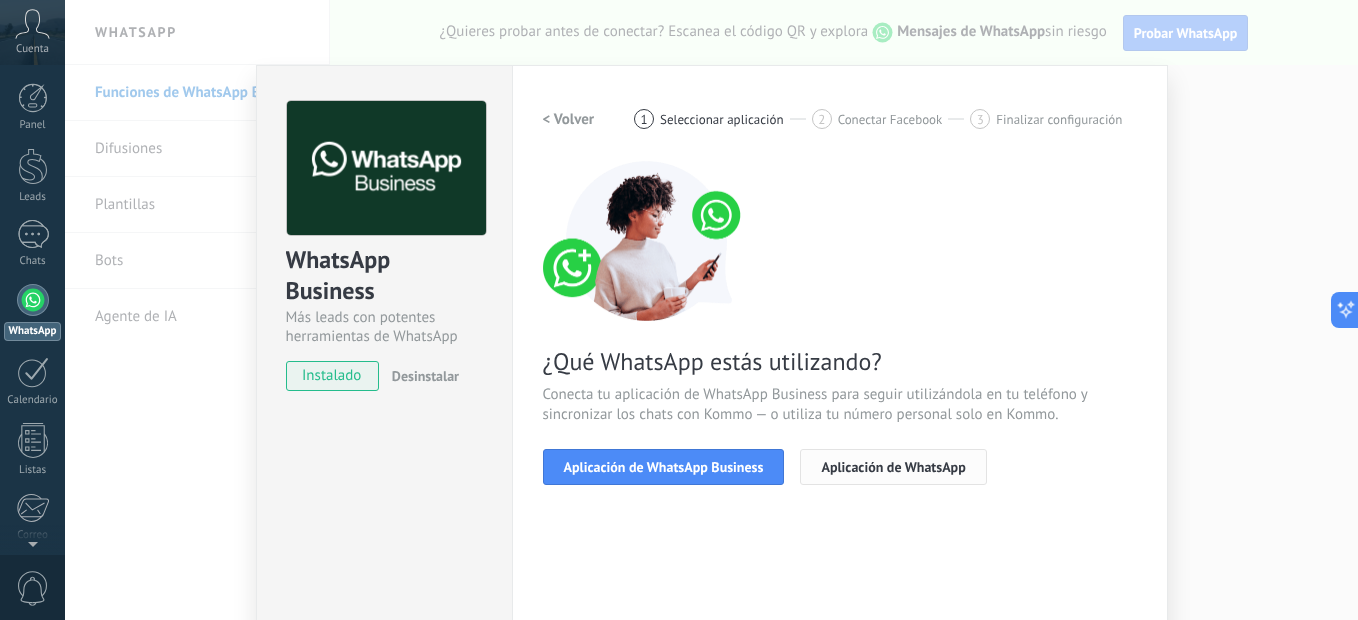 click on "Aplicación de WhatsApp" at bounding box center (893, 467) 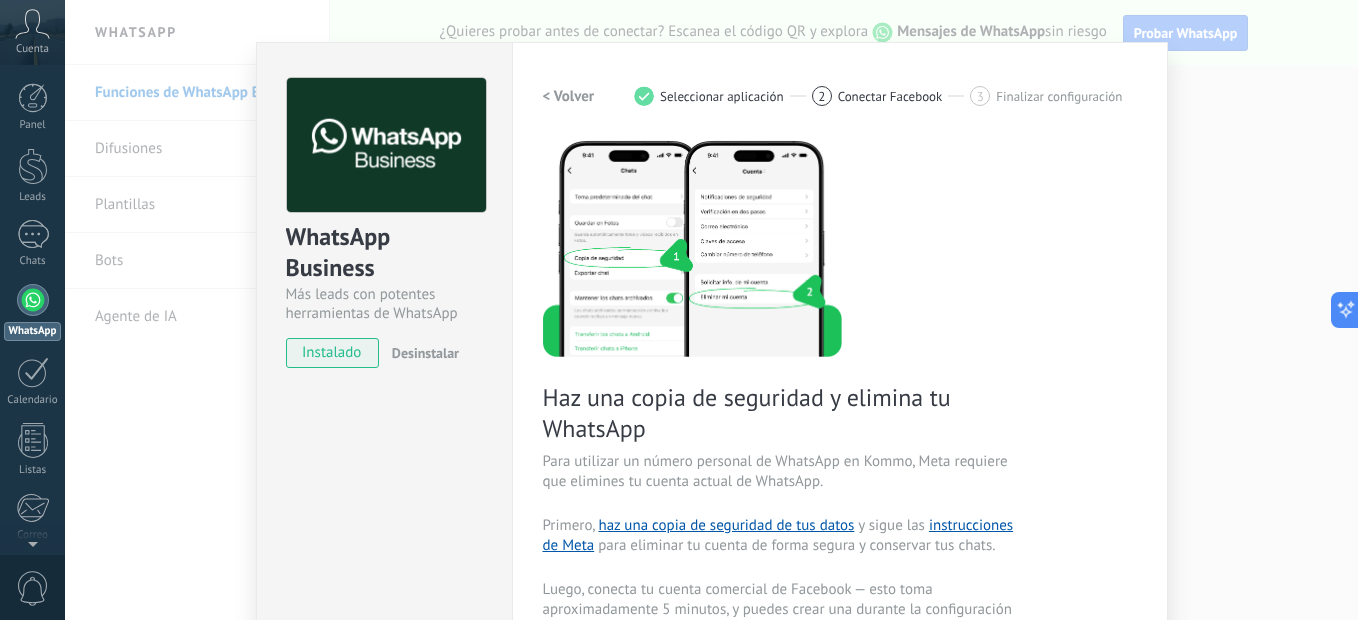 scroll, scrollTop: 0, scrollLeft: 0, axis: both 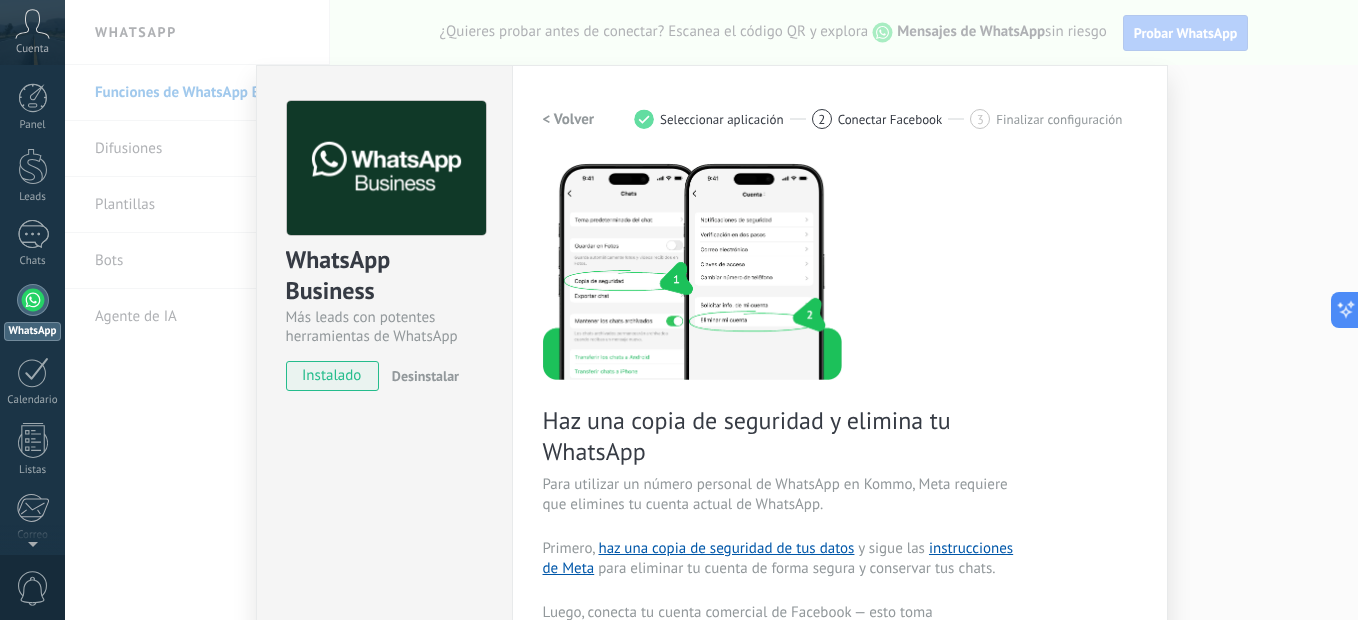 click on "< Volver" at bounding box center (569, 119) 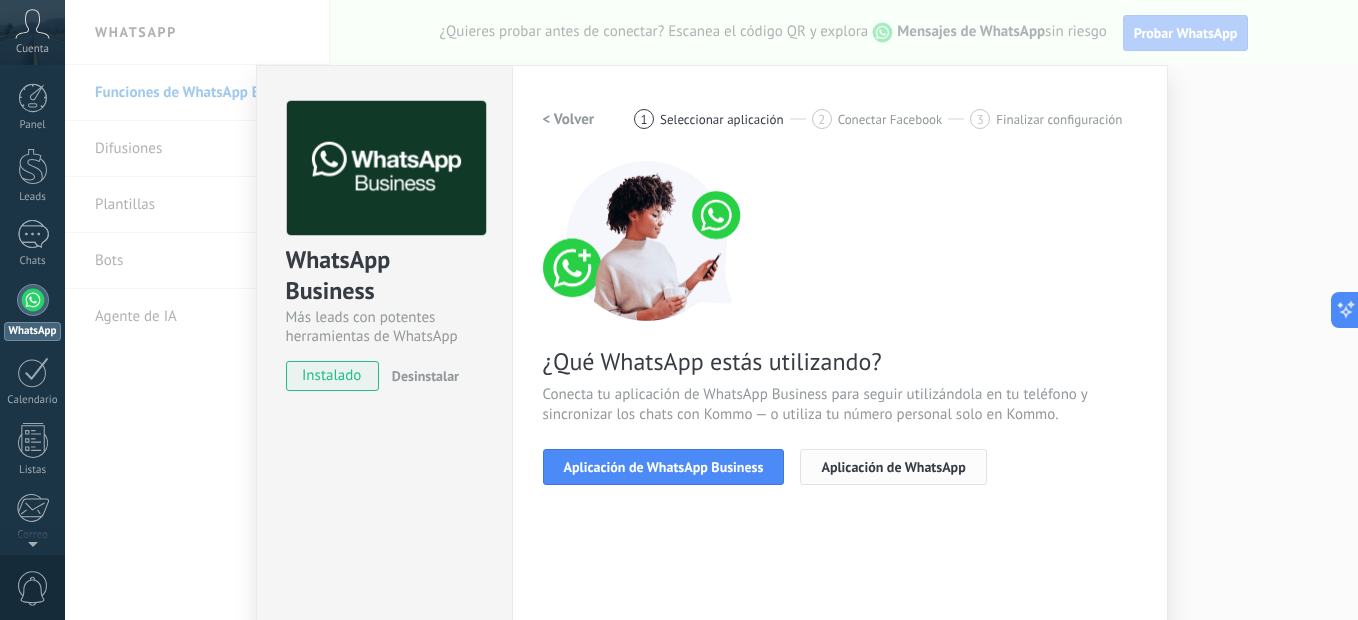 click on "Aplicación de WhatsApp" at bounding box center [893, 467] 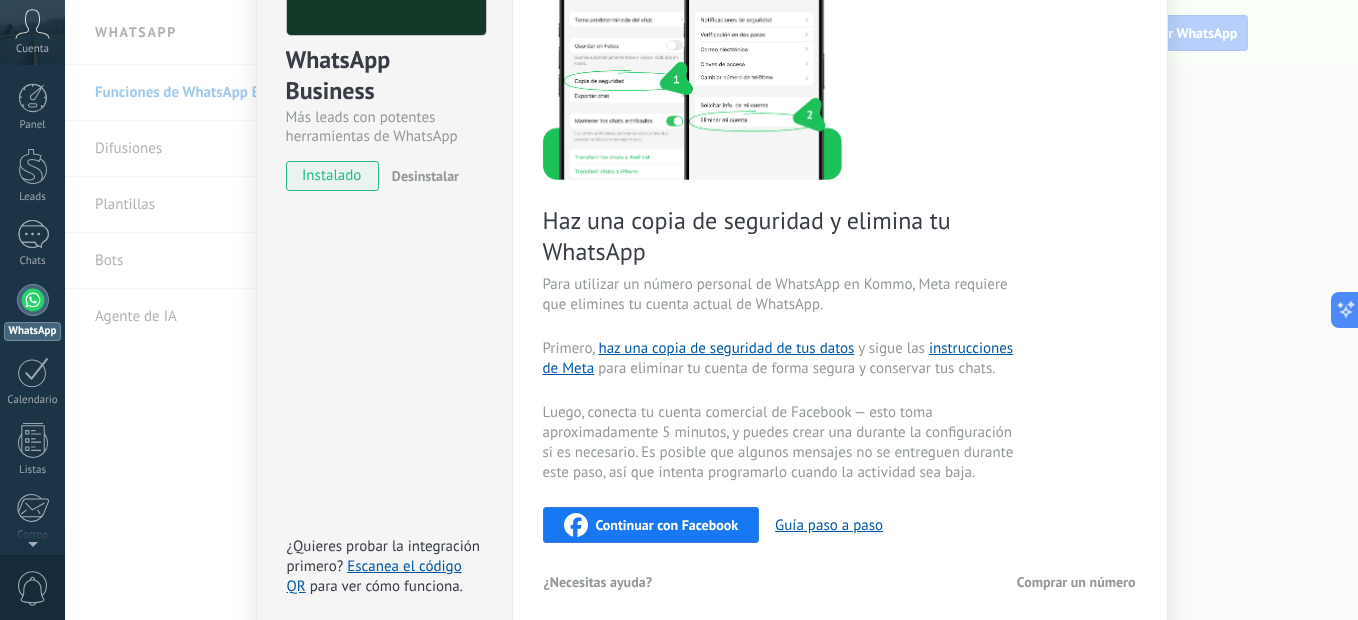 scroll, scrollTop: 287, scrollLeft: 0, axis: vertical 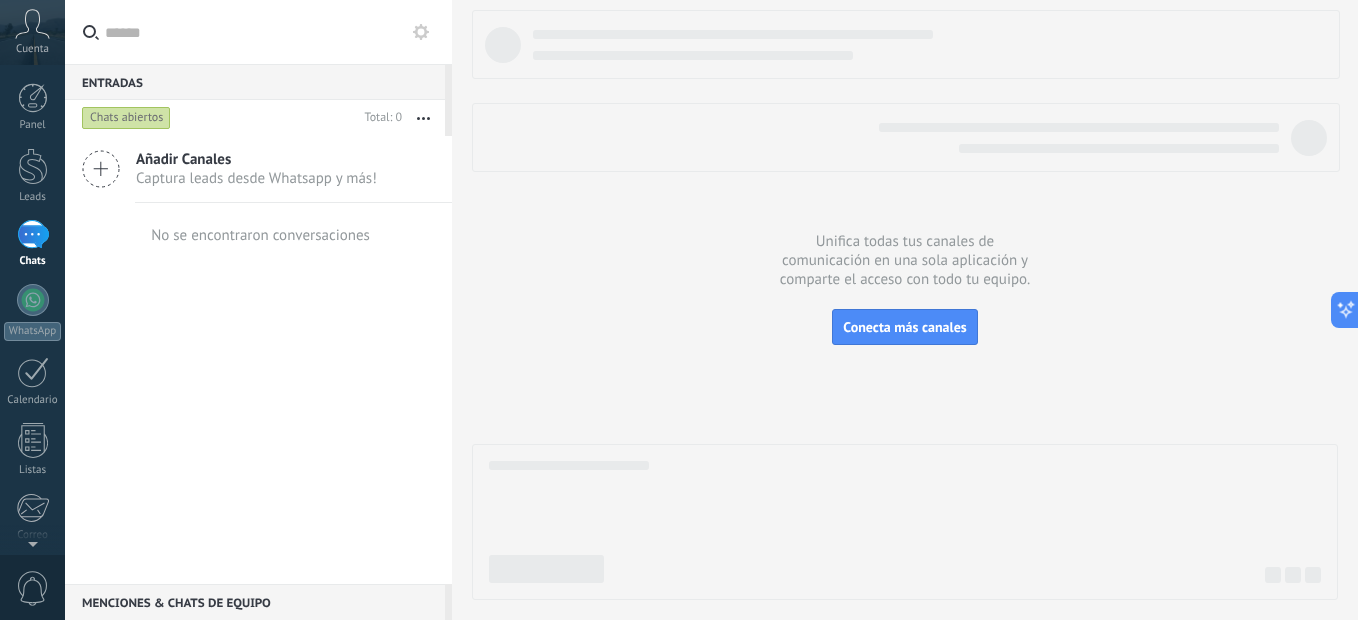 click on "Panel
Leads
Chats
WhatsApp
Clientes" at bounding box center [32, 425] 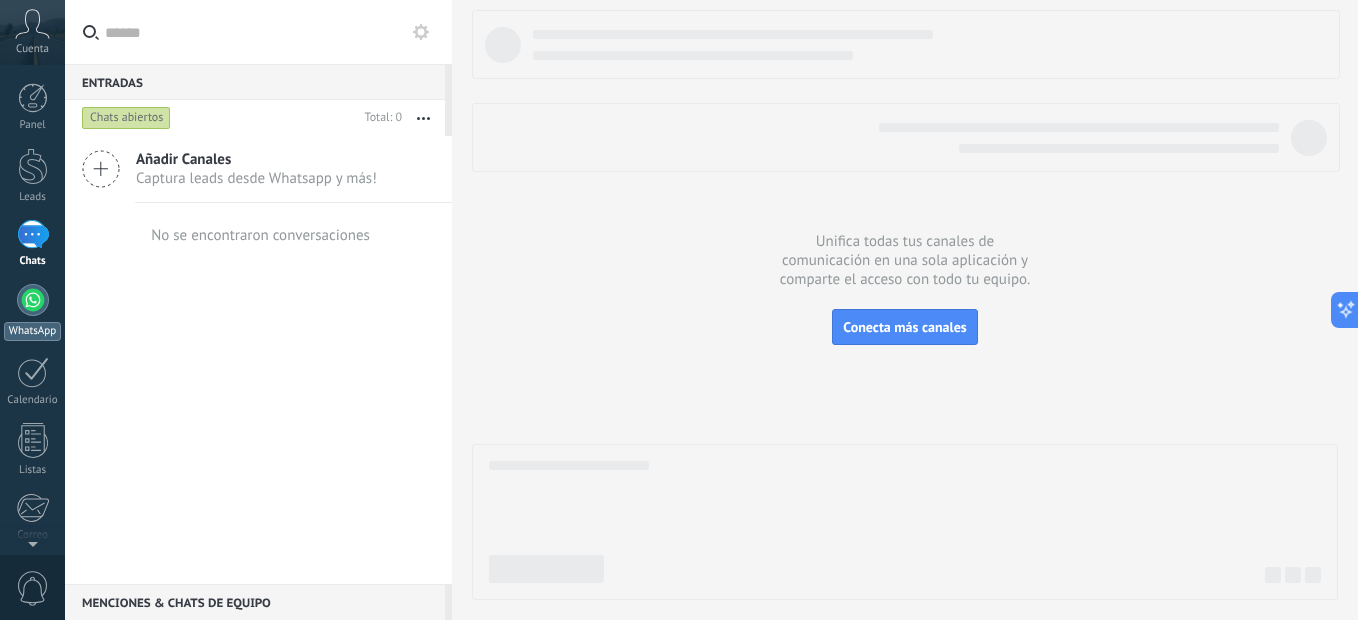 click at bounding box center (33, 300) 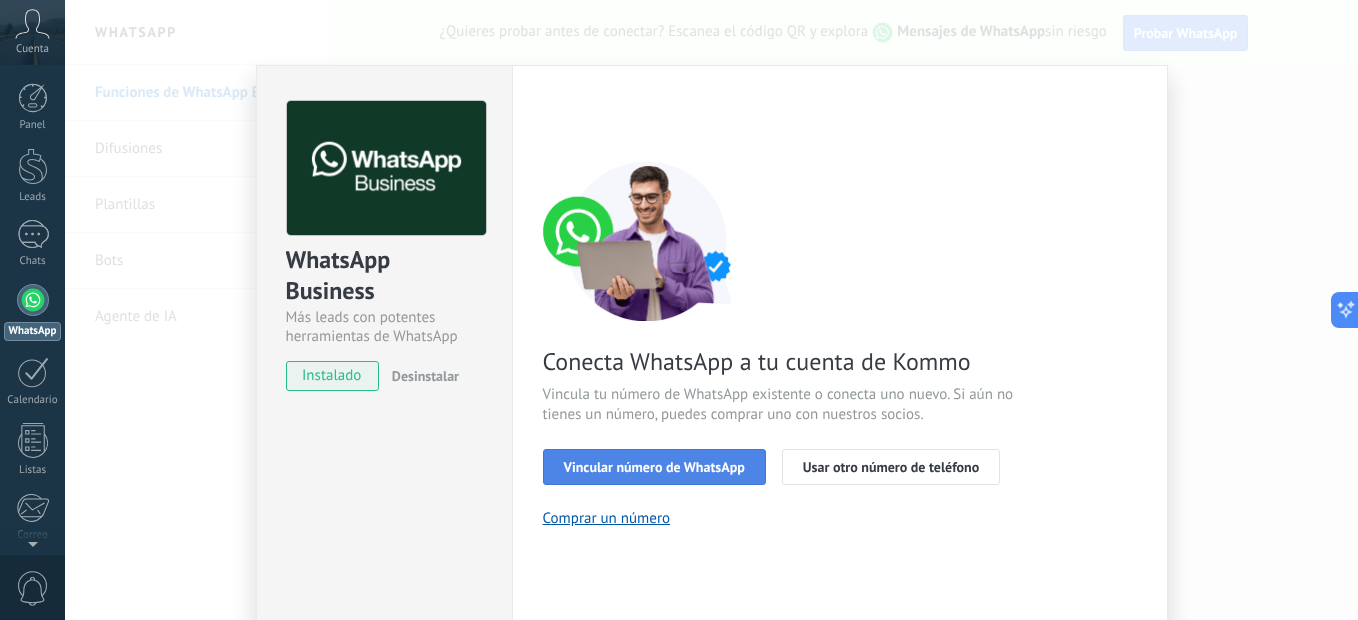 click on "Vincular número de WhatsApp" at bounding box center [654, 467] 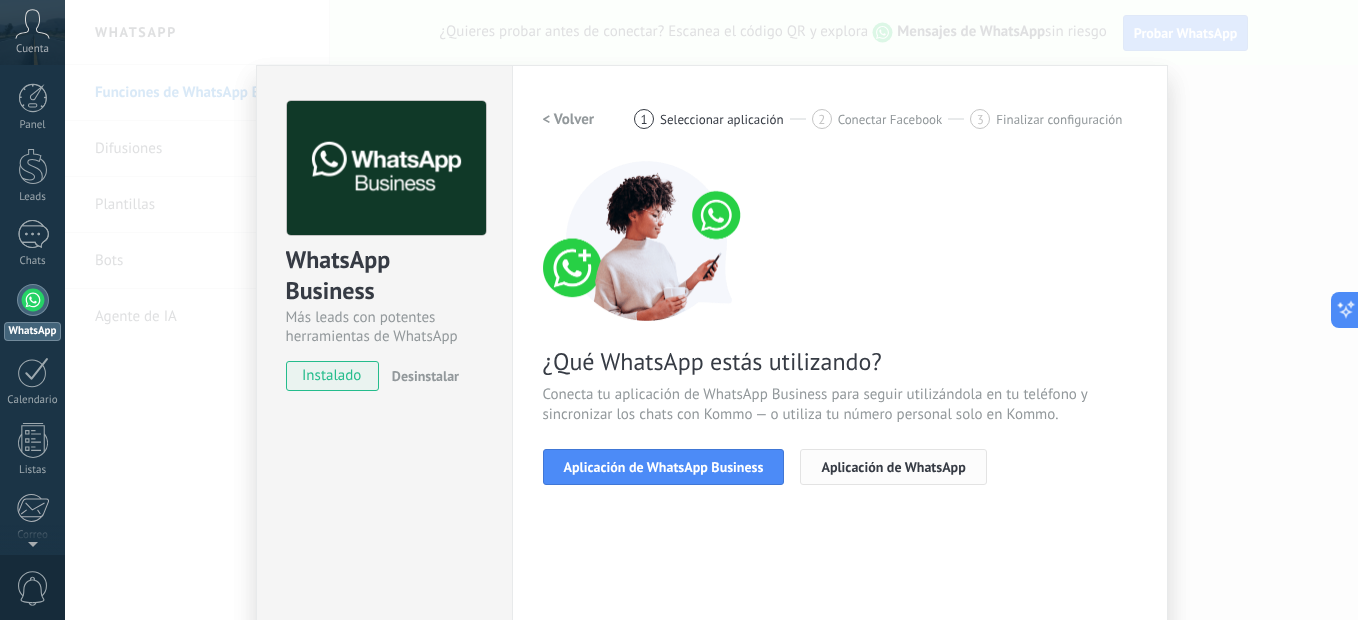 click on "Aplicación de WhatsApp" at bounding box center (893, 467) 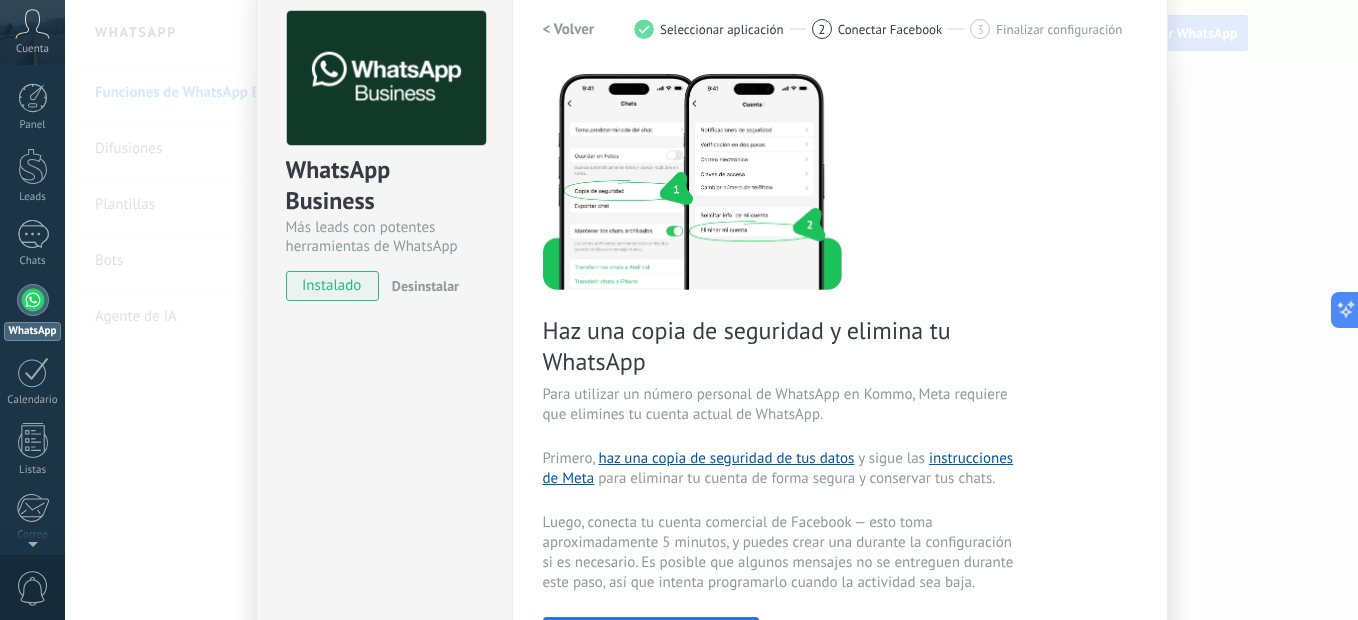 scroll, scrollTop: 0, scrollLeft: 0, axis: both 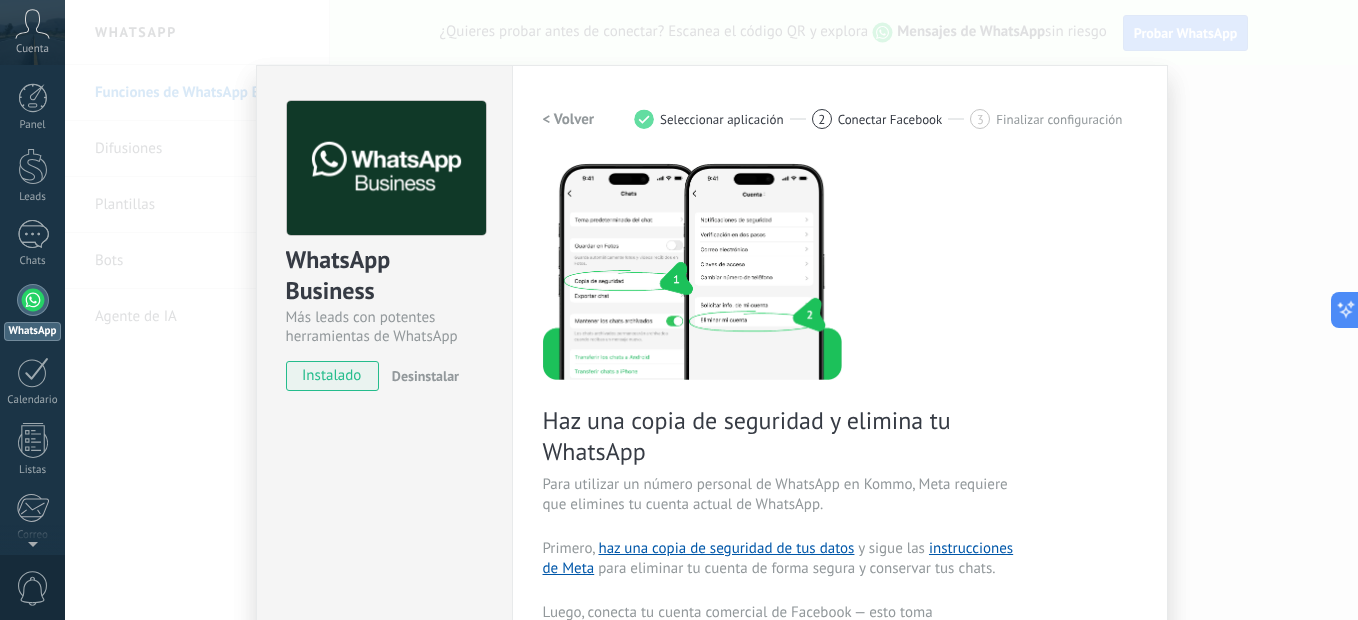 click on "< Volver" at bounding box center (569, 119) 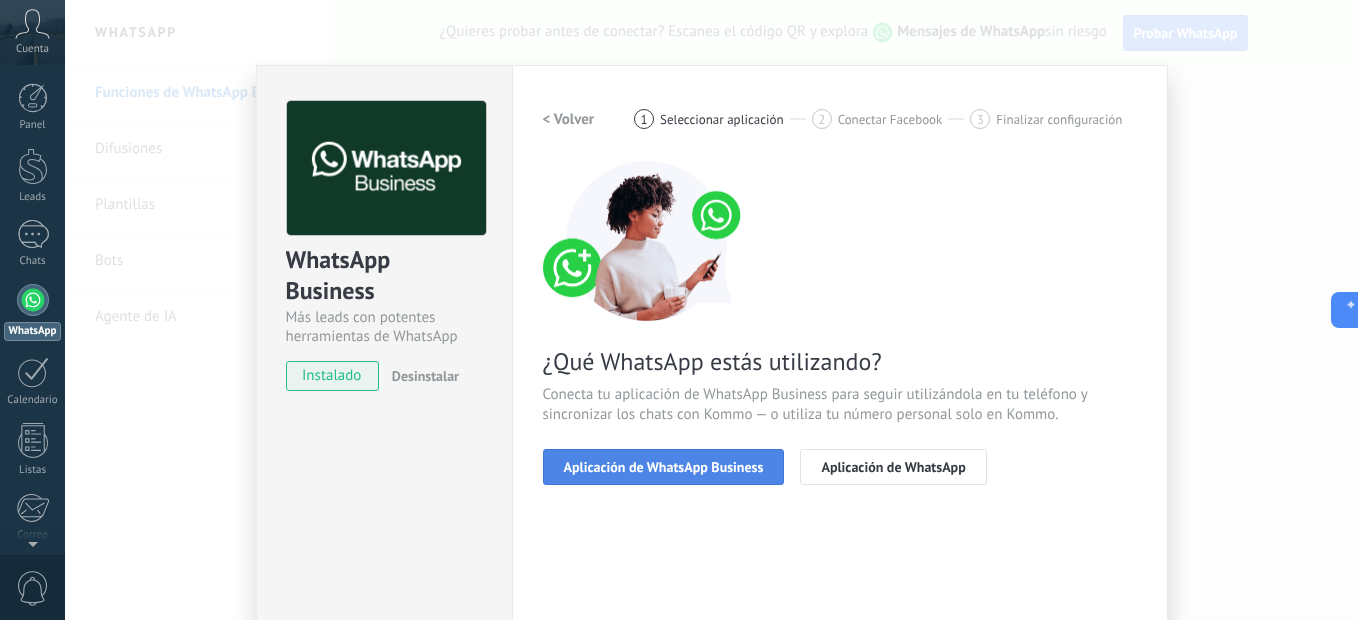 click on "Aplicación de WhatsApp Business" at bounding box center [664, 467] 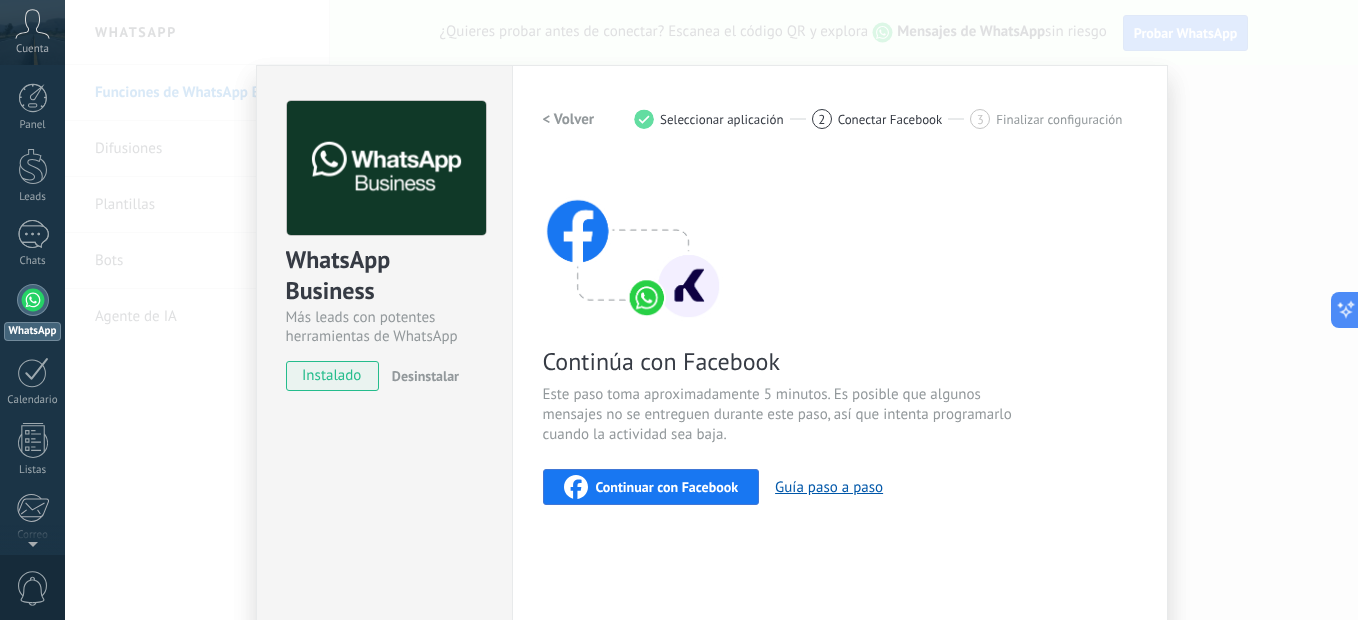 click on "Continuar con Facebook" at bounding box center [667, 487] 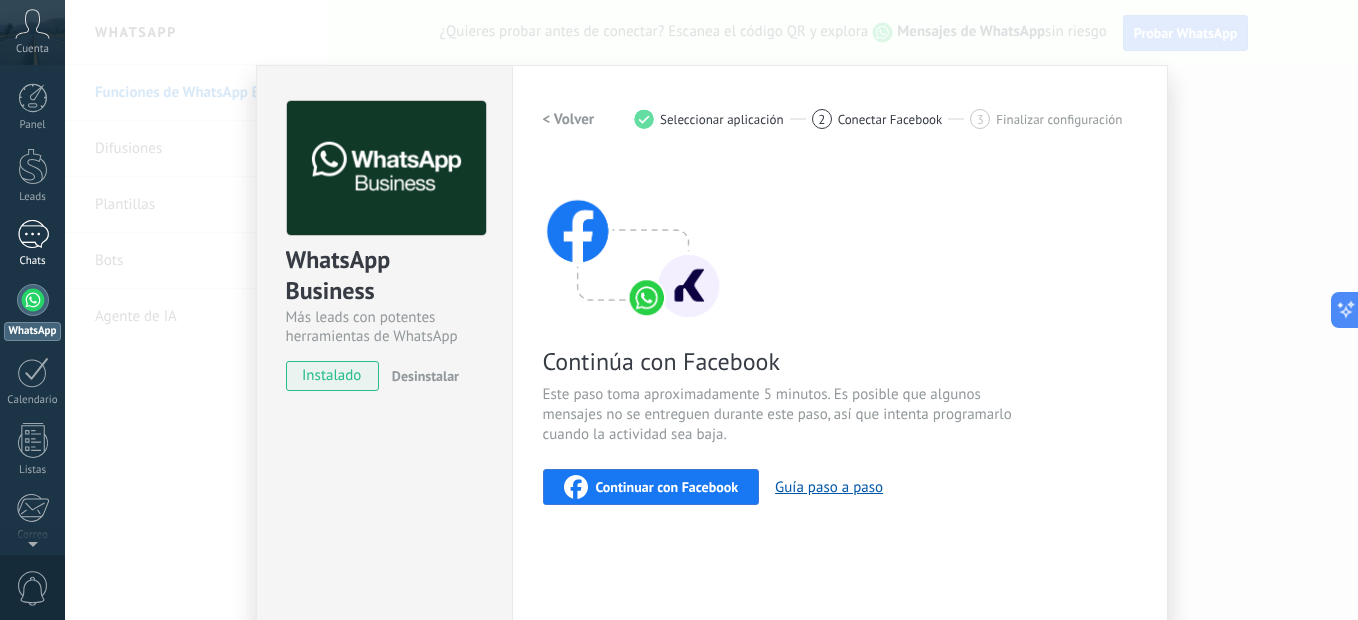 click at bounding box center [33, 234] 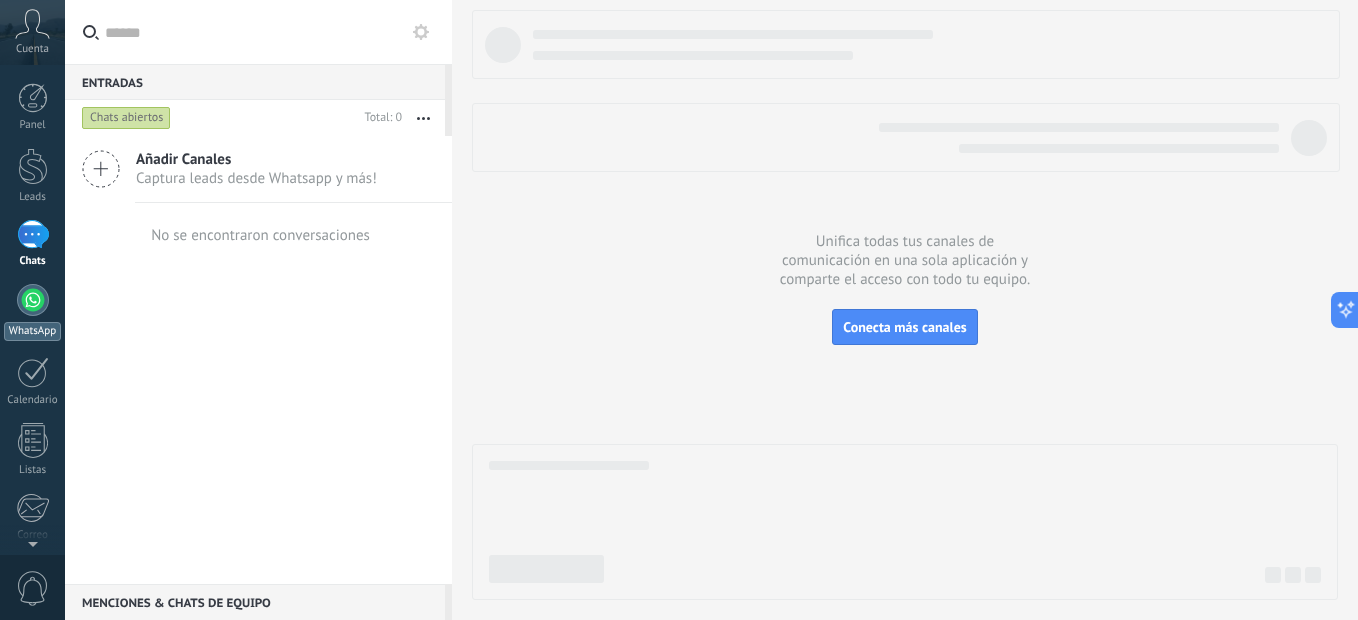 click at bounding box center [33, 300] 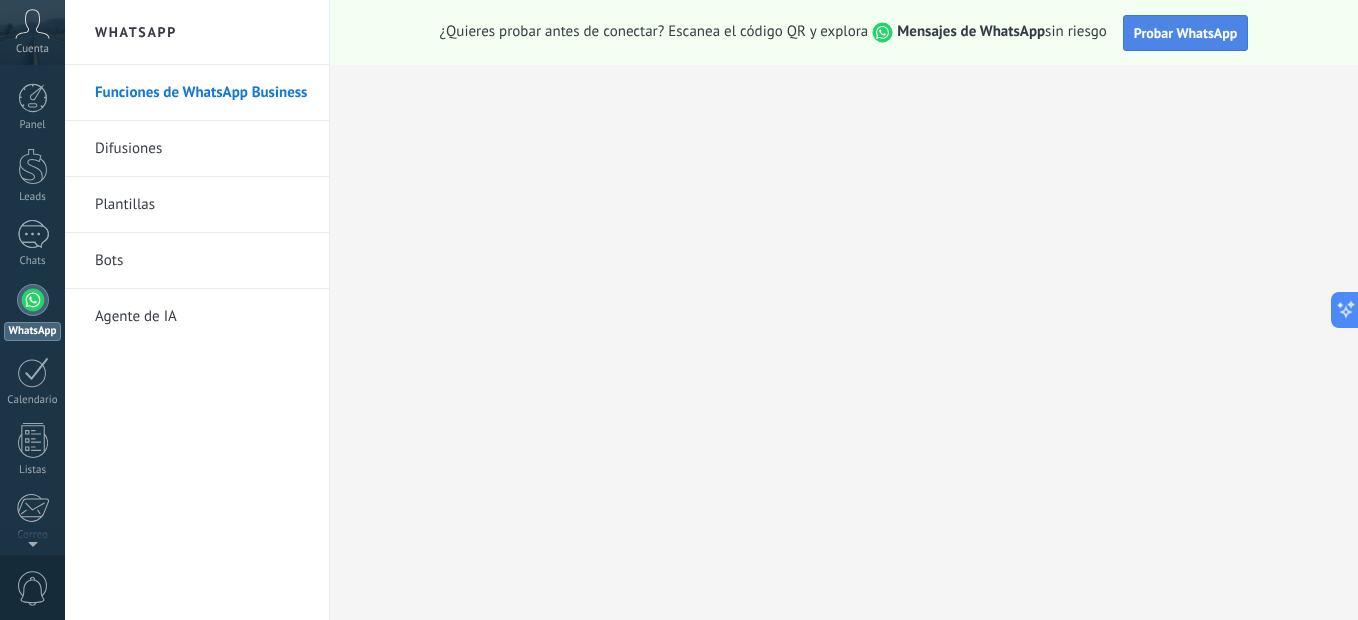 click on "Probar WhatsApp" at bounding box center [1186, 33] 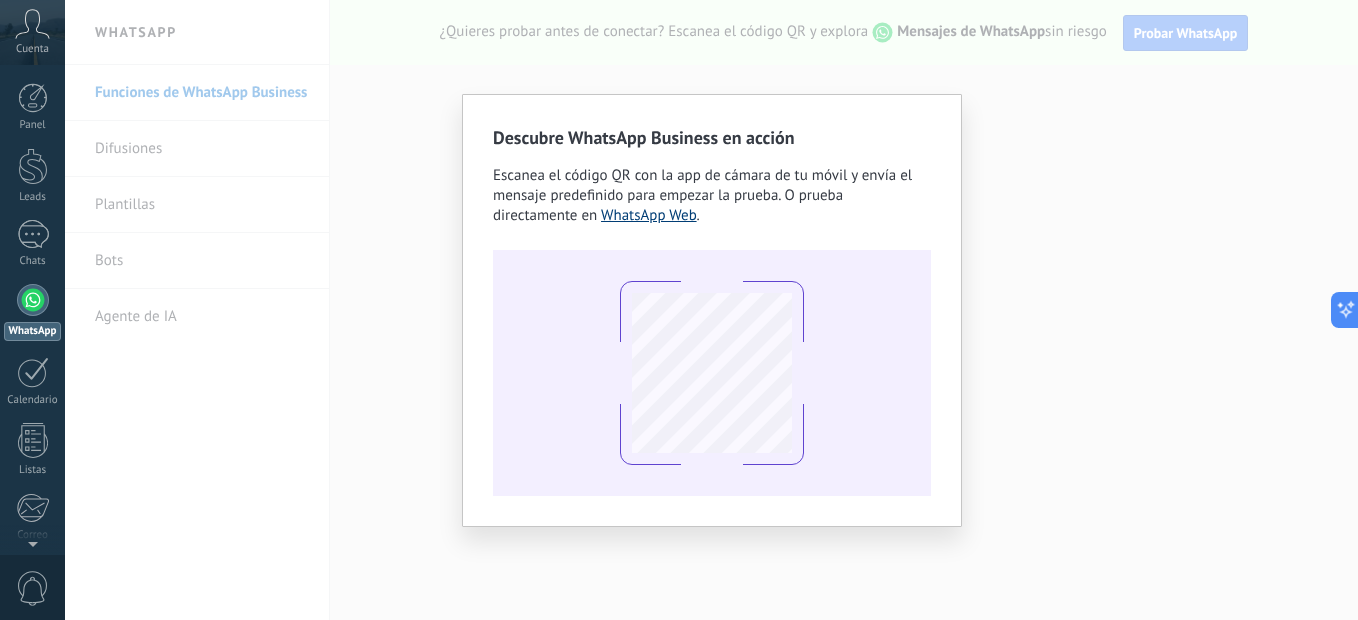 click on "WhatsApp Web" at bounding box center [649, 215] 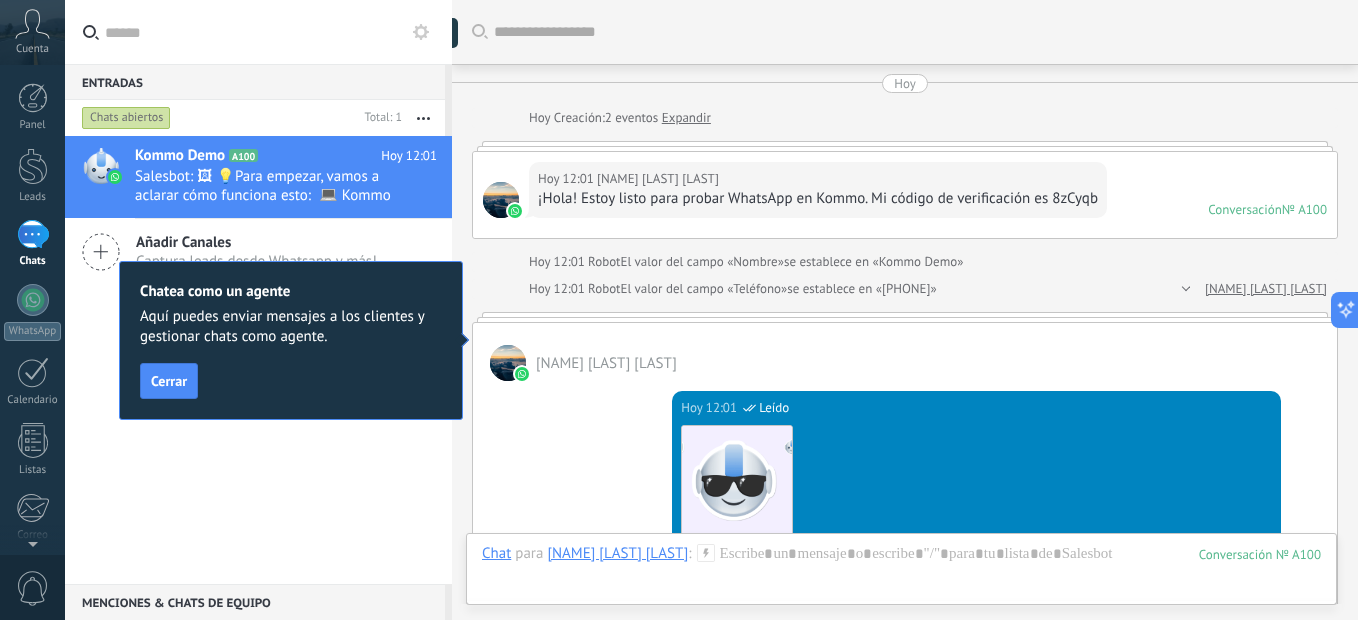 scroll, scrollTop: 745, scrollLeft: 0, axis: vertical 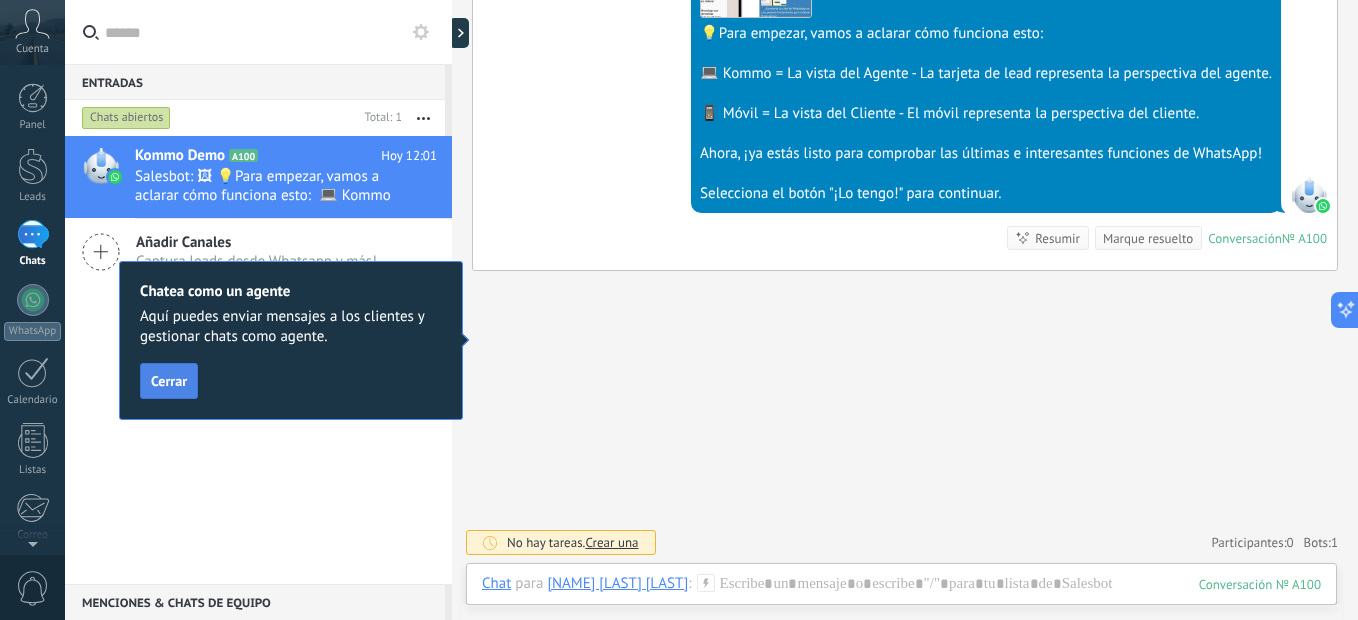 click on "Cerrar" at bounding box center (169, 381) 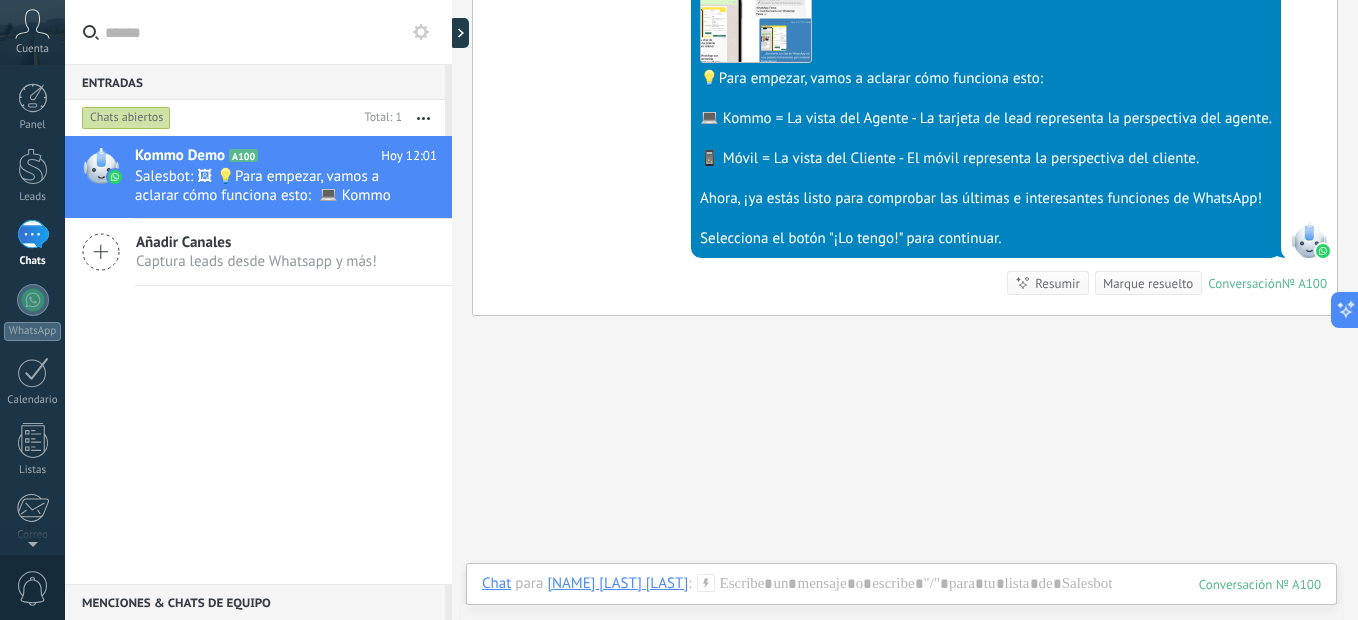 scroll, scrollTop: 686, scrollLeft: 0, axis: vertical 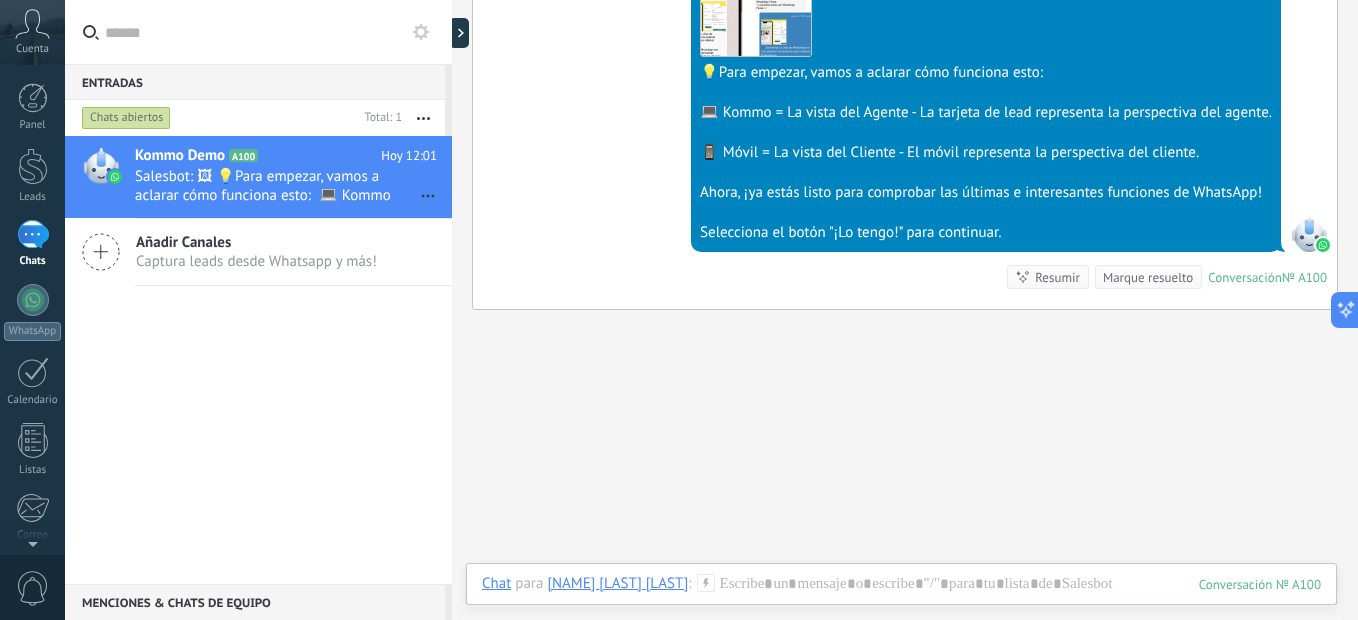 click on "Añadir Canales" at bounding box center (256, 242) 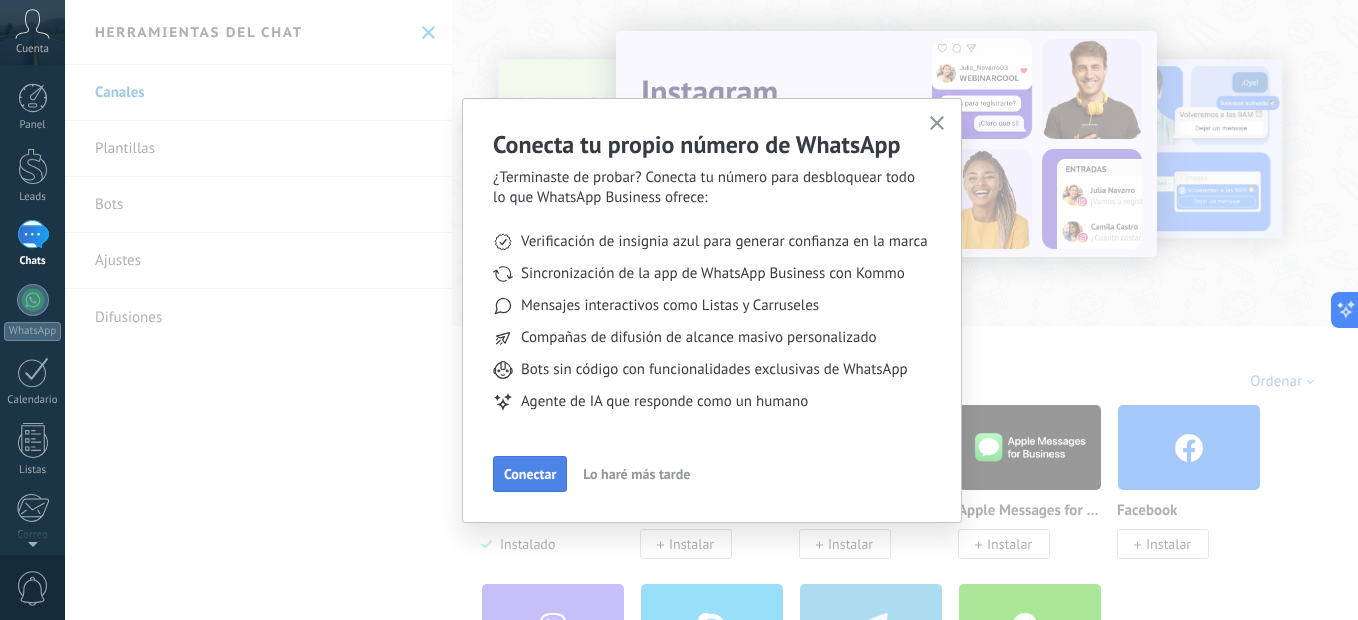 click on "Conectar" at bounding box center [530, 474] 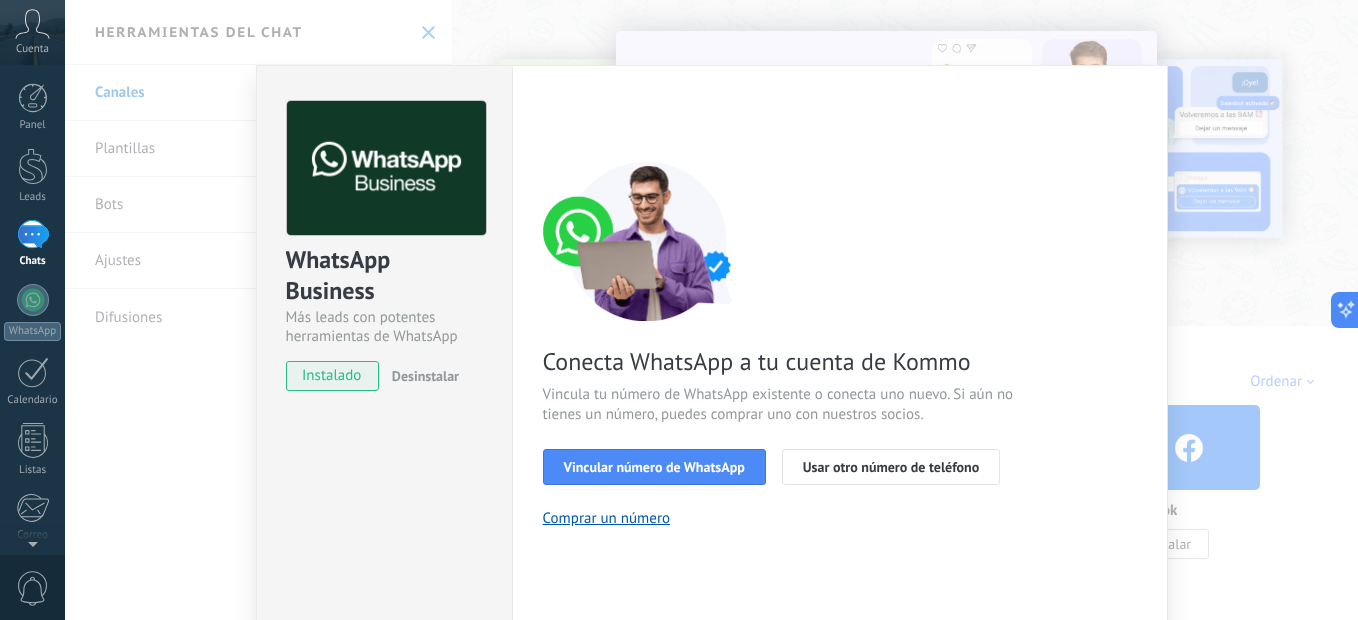 click on "WhatsApp Business Más leads con potentes herramientas de WhatsApp instalado Desinstalar Configuraciones Autorizaciones Esta pestaña registra a los usuarios que han concedido acceso a las integración a esta cuenta. Si deseas remover la posibilidad que un usuario pueda enviar solicitudes a la cuenta en nombre de esta integración, puedes revocar el acceso. Si el acceso a todos los usuarios es revocado, la integración dejará de funcionar. Esta aplicacion está instalada, pero nadie le ha dado acceso aun. WhatsApp Cloud API más _:  Guardar < Volver 1 Seleccionar aplicación 2 Conectar Facebook  3 Finalizar configuración Conecta WhatsApp a tu cuenta de Kommo Vincula tu número de WhatsApp existente o conecta uno nuevo. Si aún no tienes un número, puedes comprar uno con nuestros socios. Vincular número de WhatsApp Usar otro número de teléfono Comprar un número ¿Necesitas ayuda?" at bounding box center (711, 310) 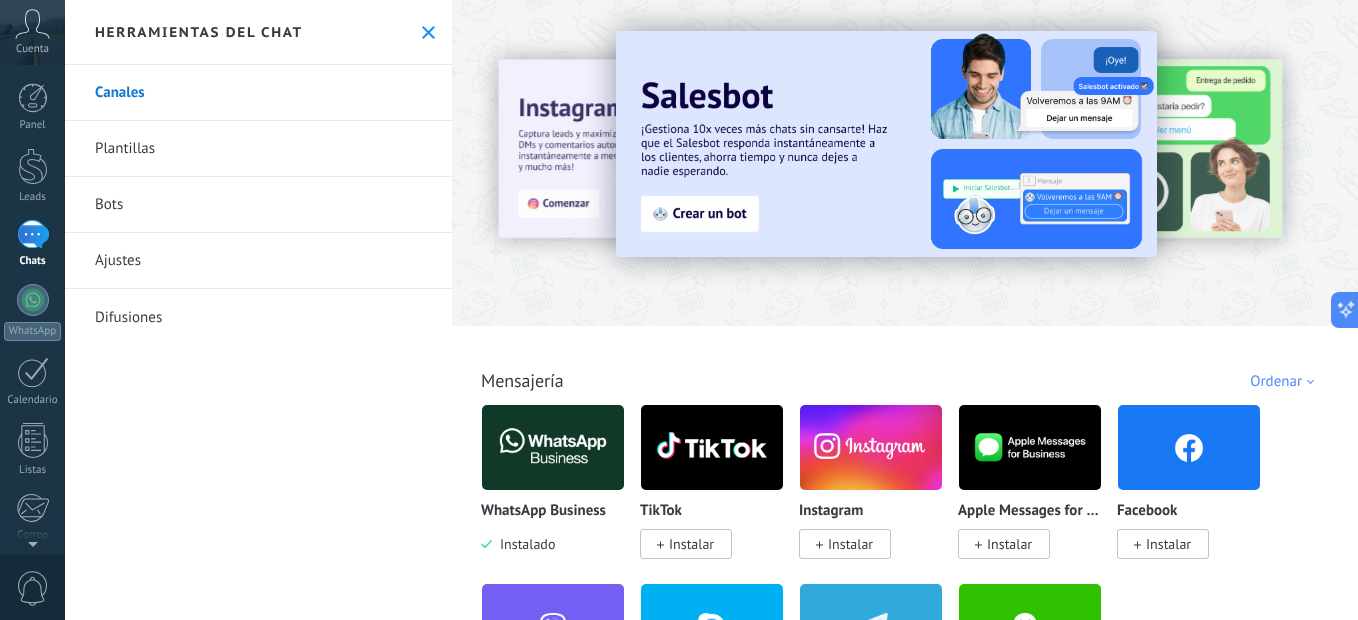 click on "Herramientas del chat" at bounding box center [258, 32] 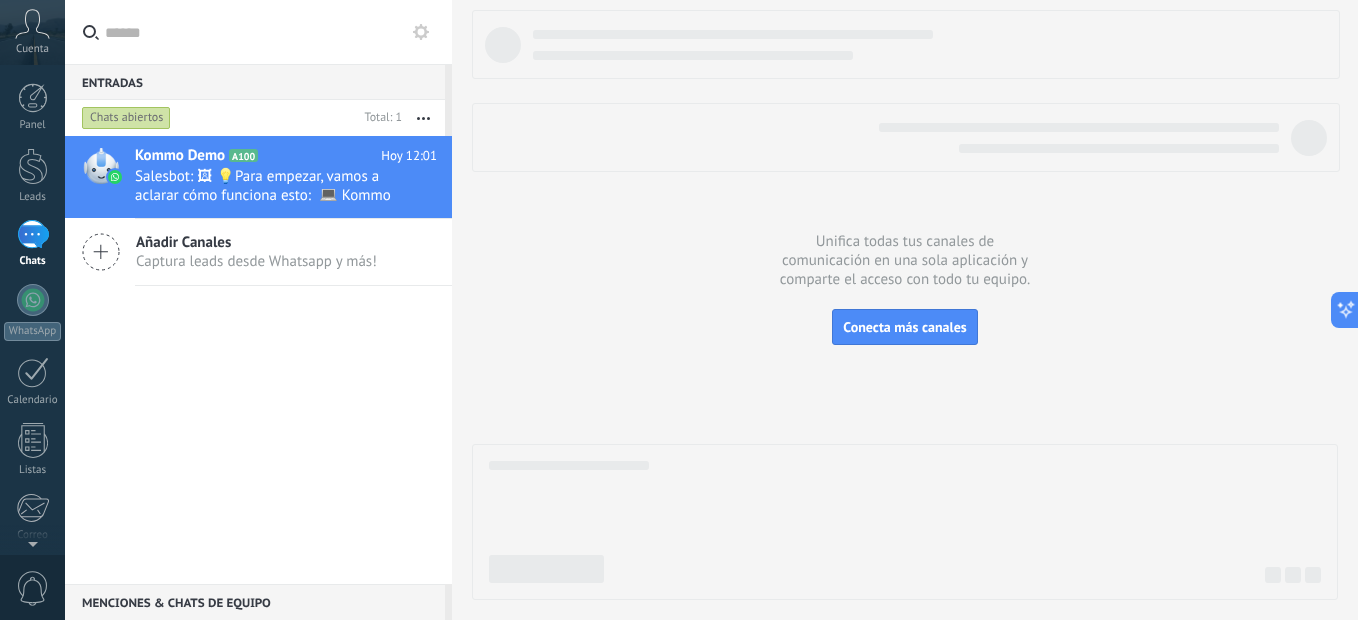click 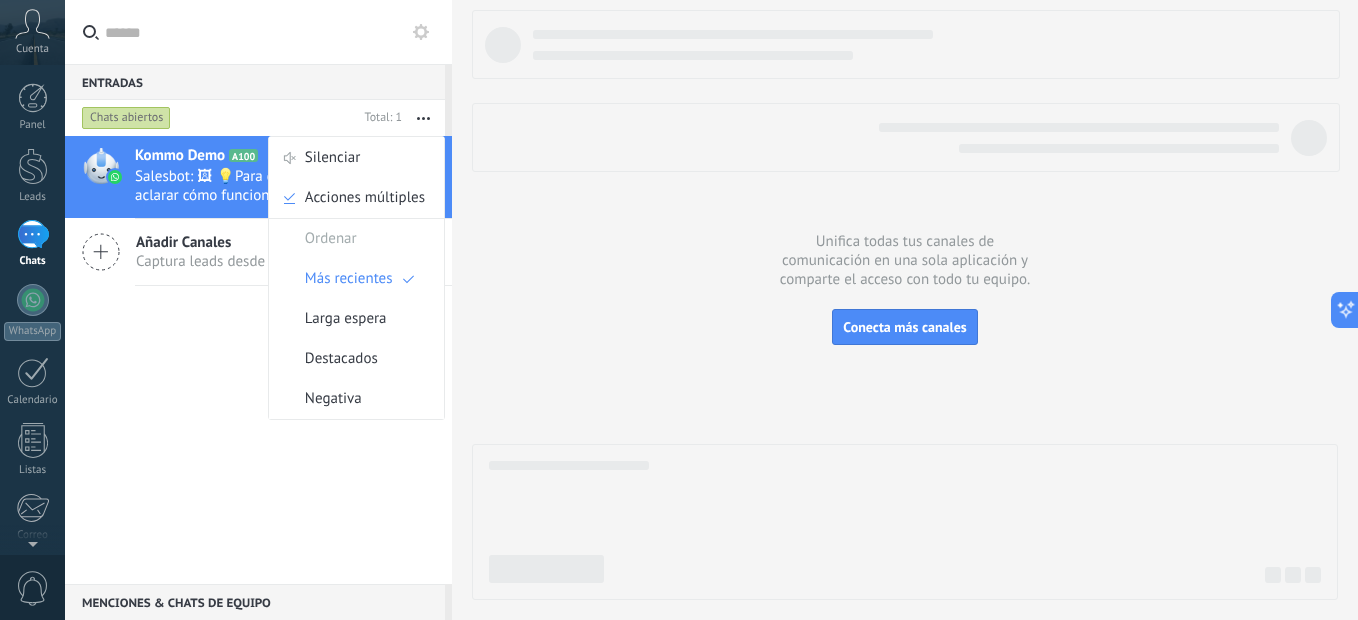 click 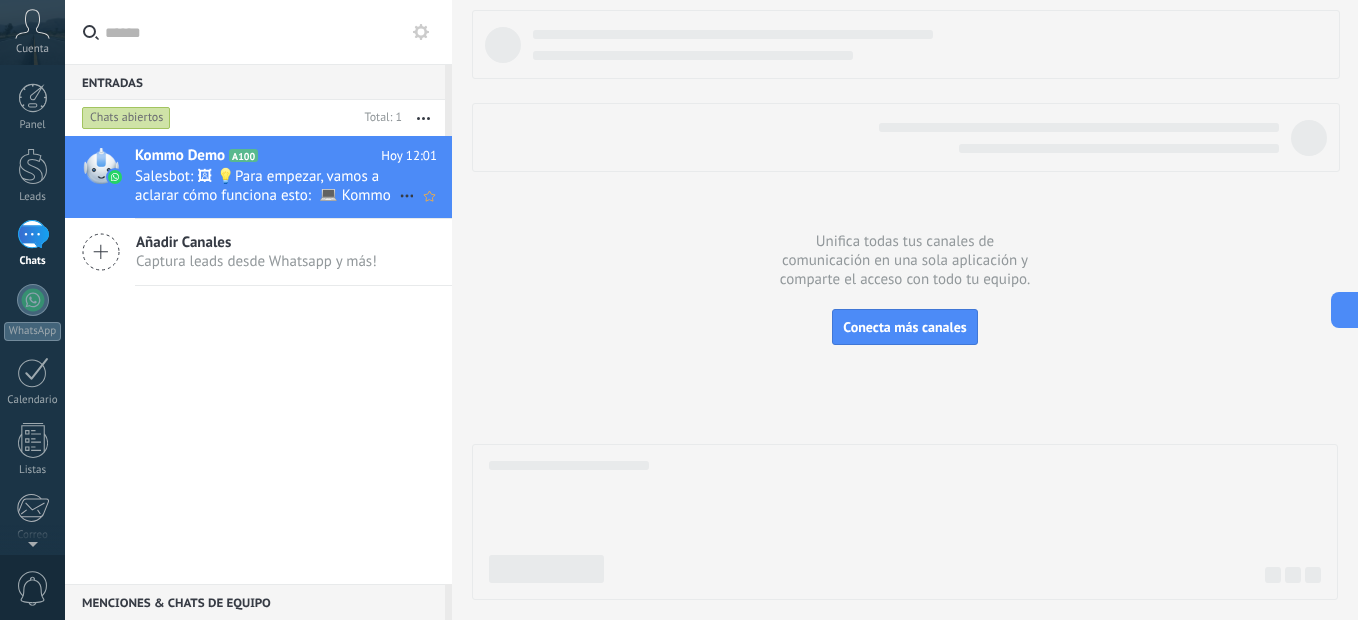 click on "Salesbot: 🖼 💡Para empezar, vamos a aclarar cómo funciona esto:
💻 Kommo = La vista del Agente - La tarjeta de lead repr..." at bounding box center (267, 186) 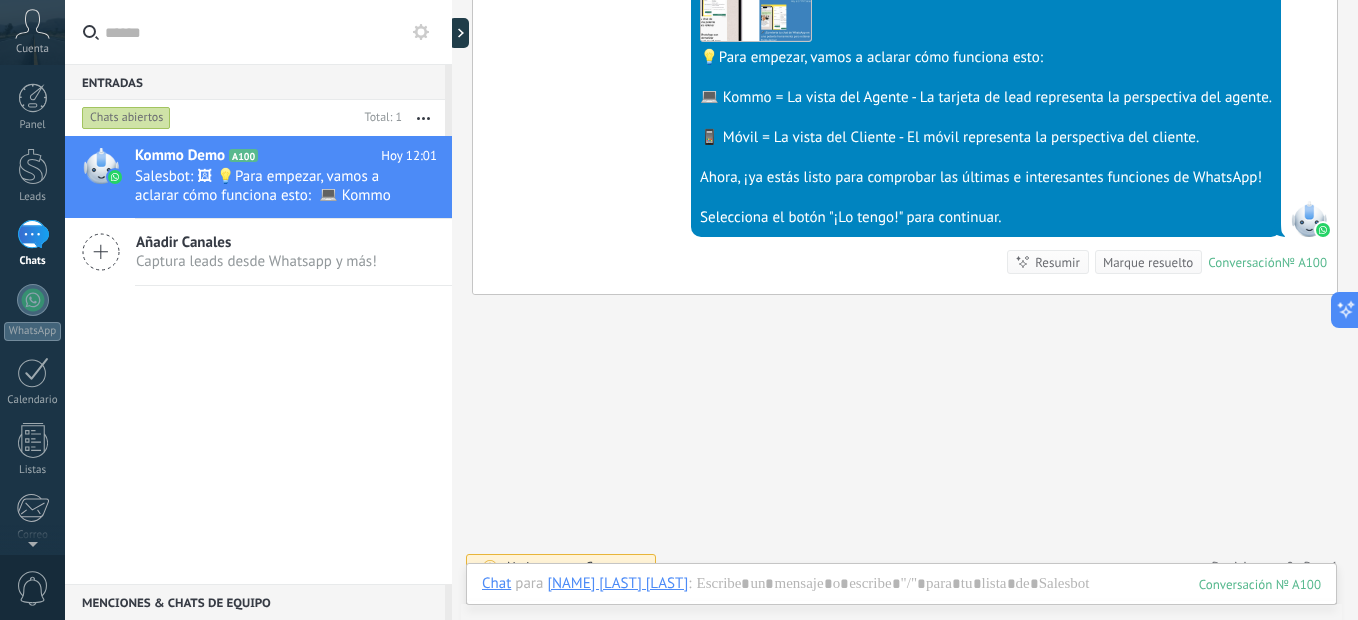 scroll, scrollTop: 725, scrollLeft: 0, axis: vertical 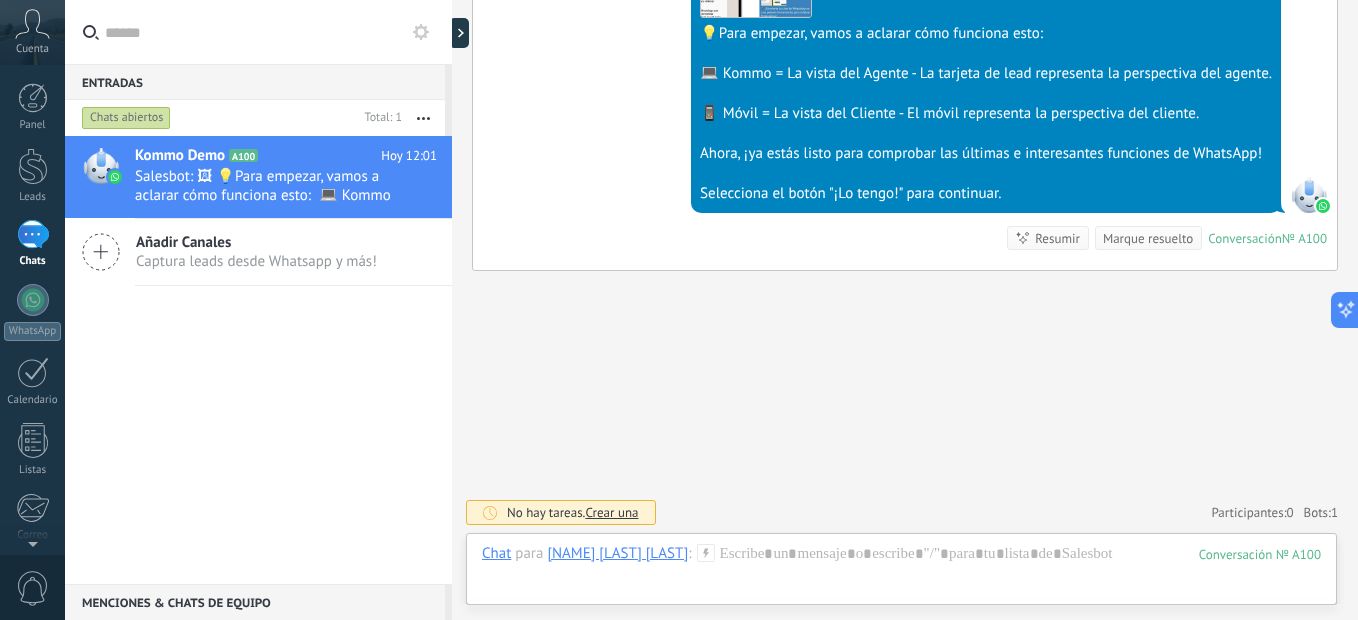 click on "Crear una" at bounding box center [611, 512] 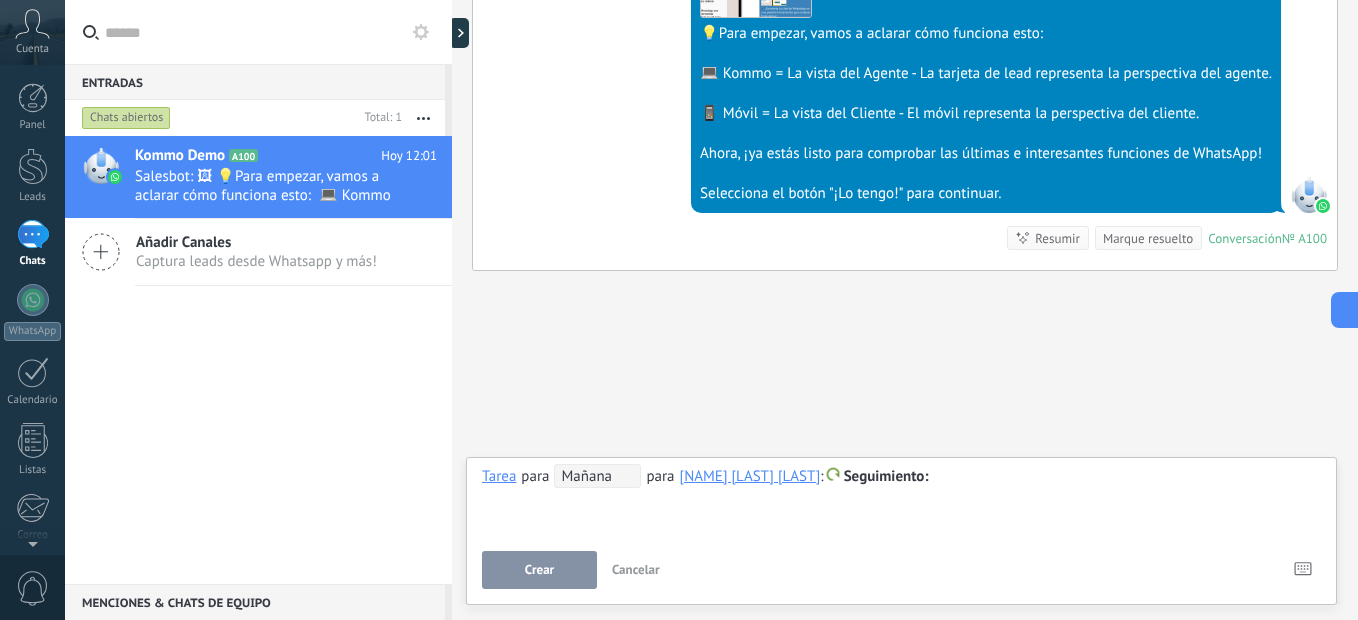 scroll, scrollTop: 578, scrollLeft: 0, axis: vertical 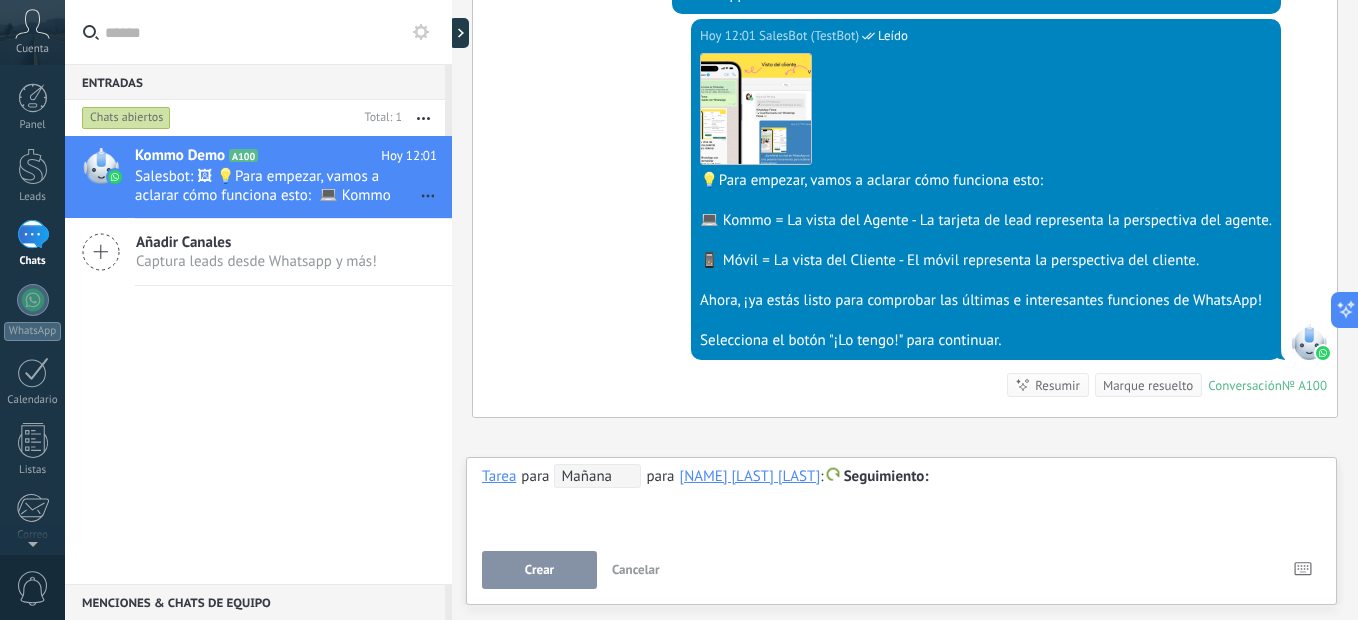click on "Captura leads desde Whatsapp y más!" at bounding box center (256, 261) 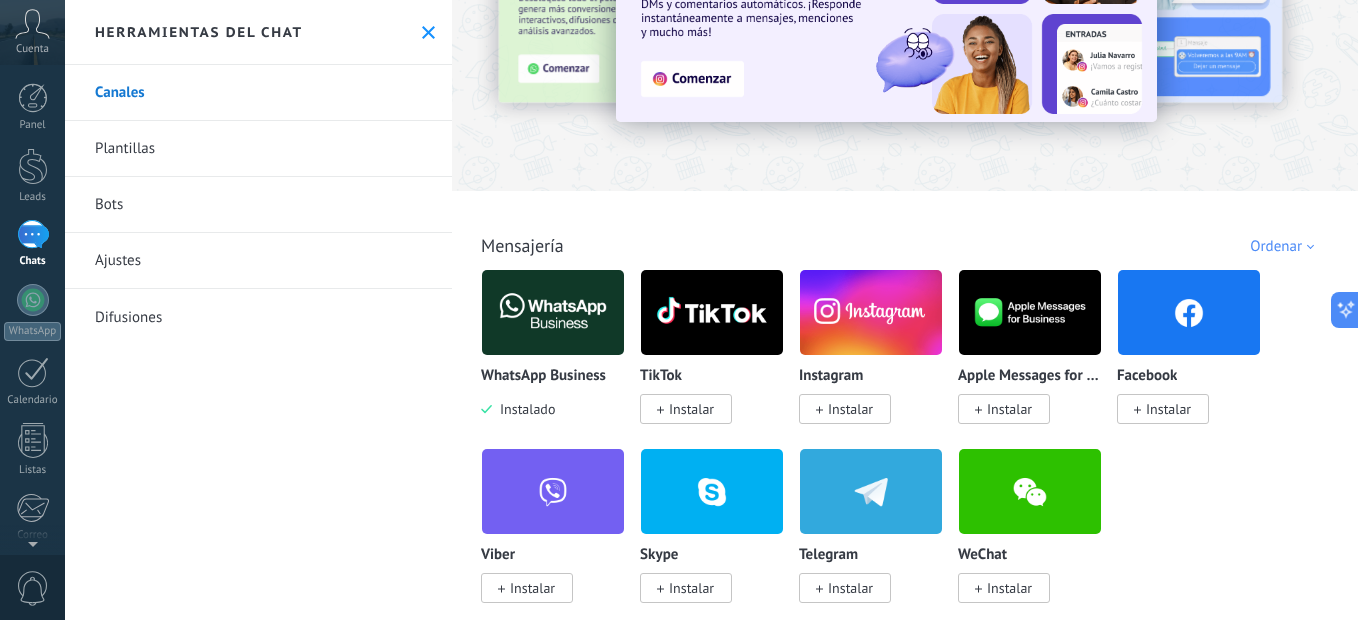 scroll, scrollTop: 0, scrollLeft: 0, axis: both 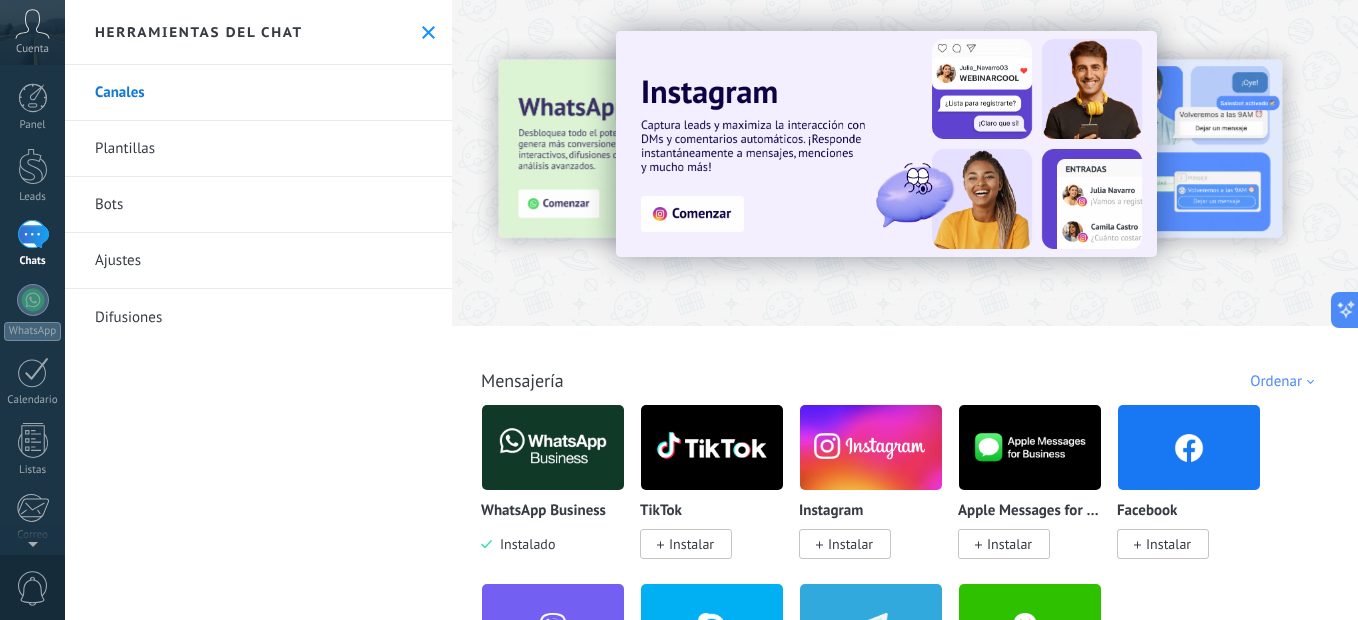 click on "Plantillas" at bounding box center (258, 149) 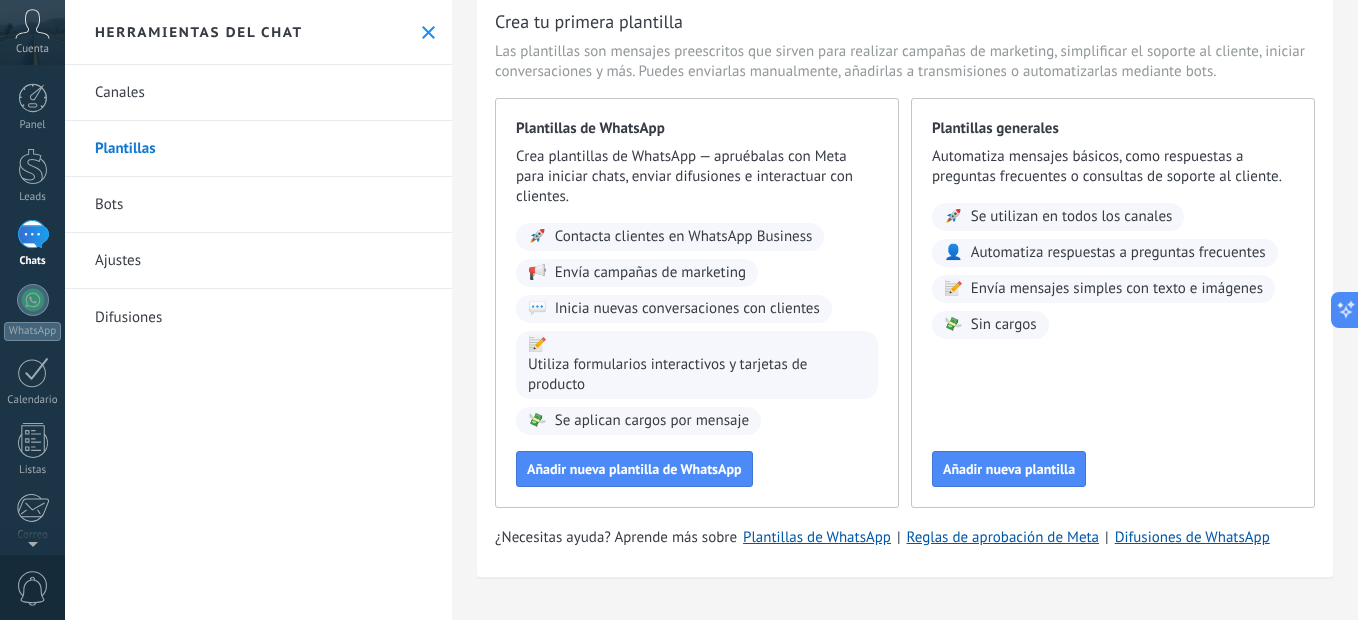 scroll, scrollTop: 0, scrollLeft: 0, axis: both 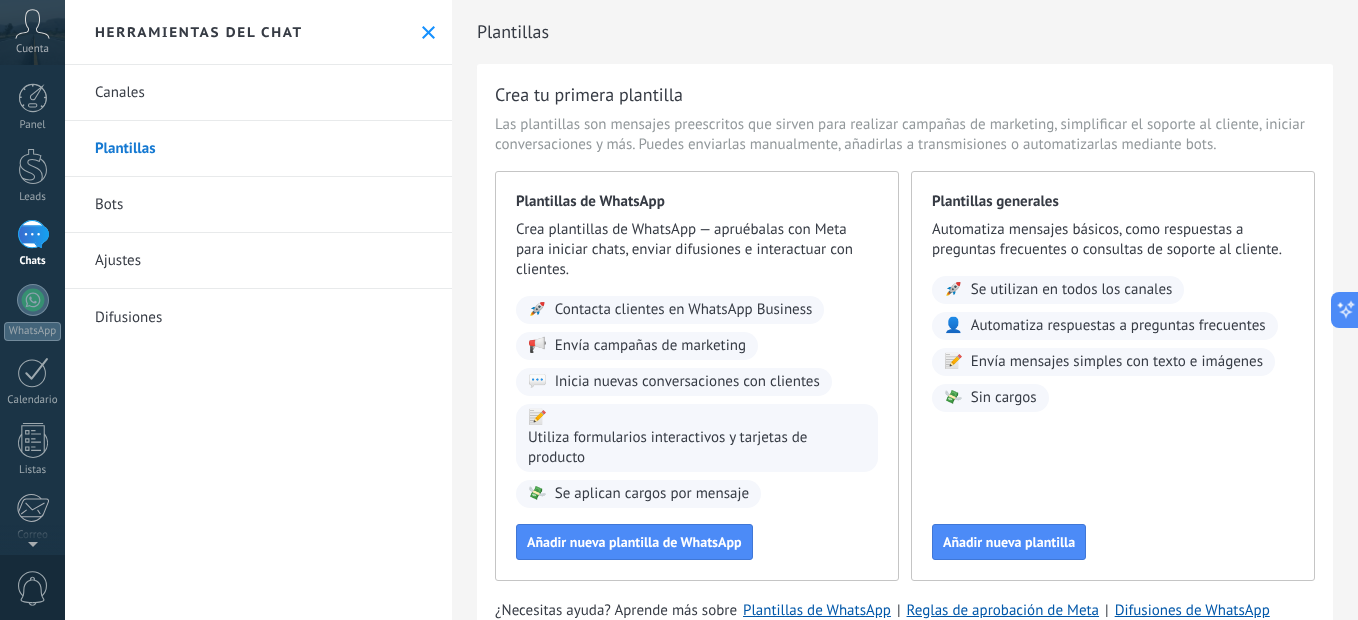 click on "Bots" at bounding box center (258, 205) 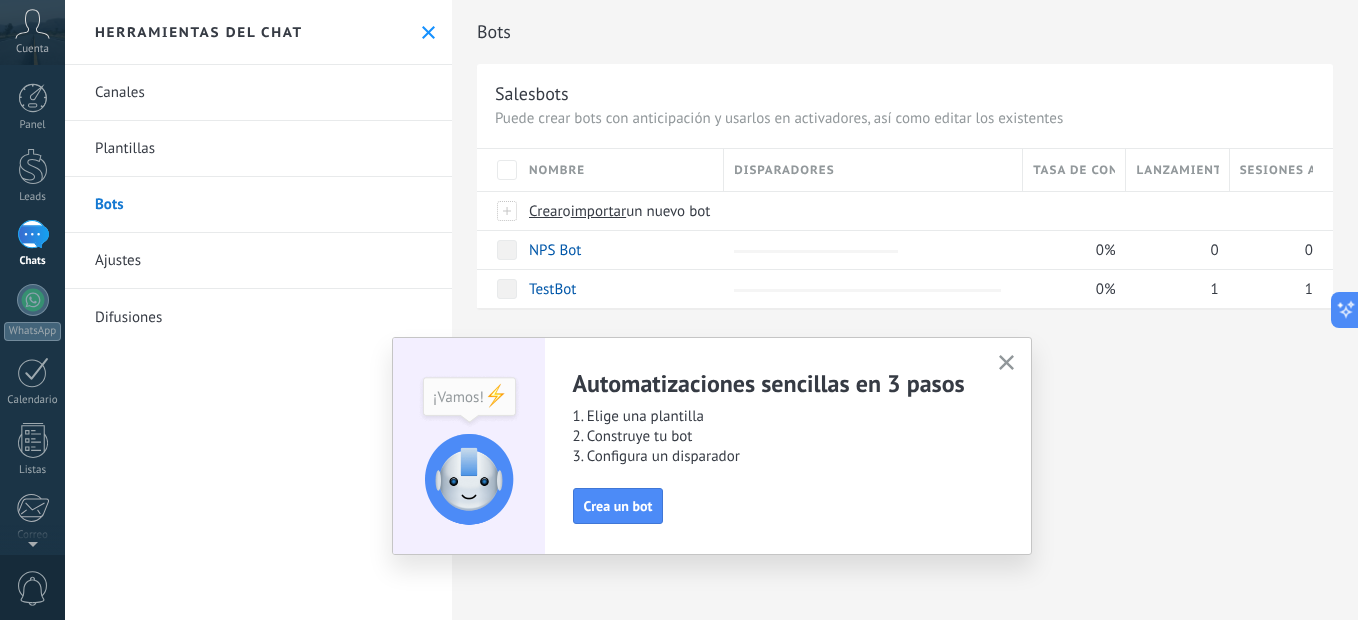 click on "Difusiones" at bounding box center (258, 317) 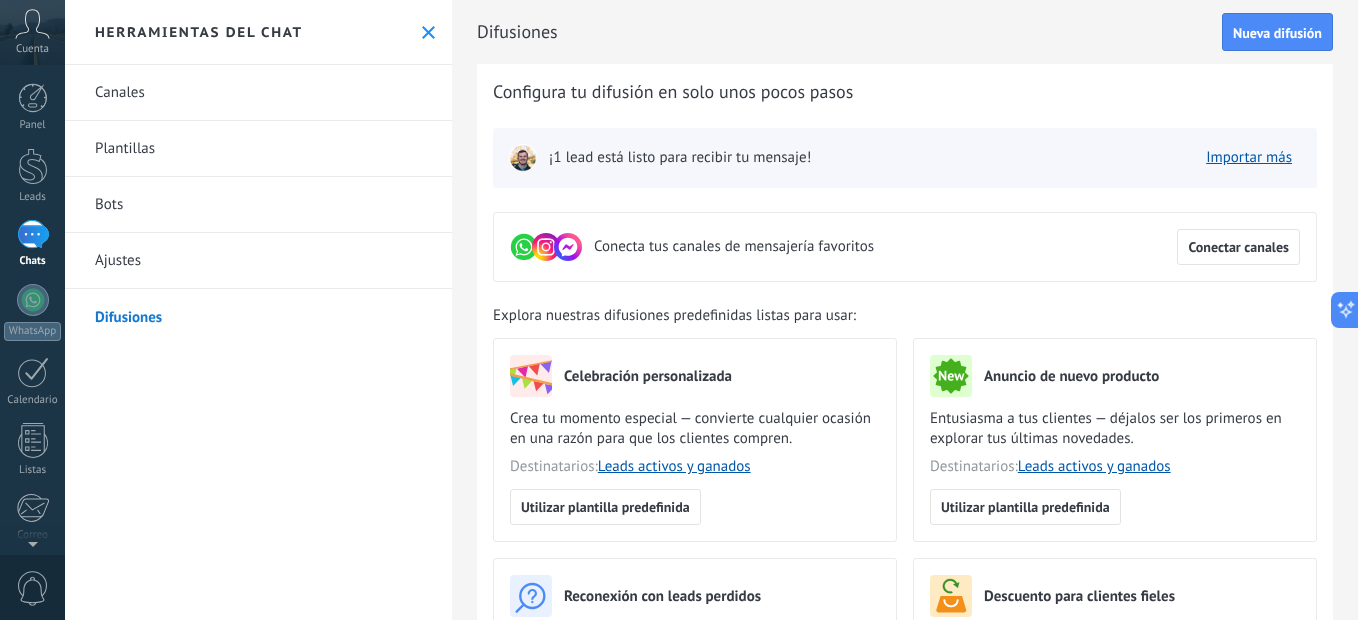 click on "Canales" at bounding box center (258, 93) 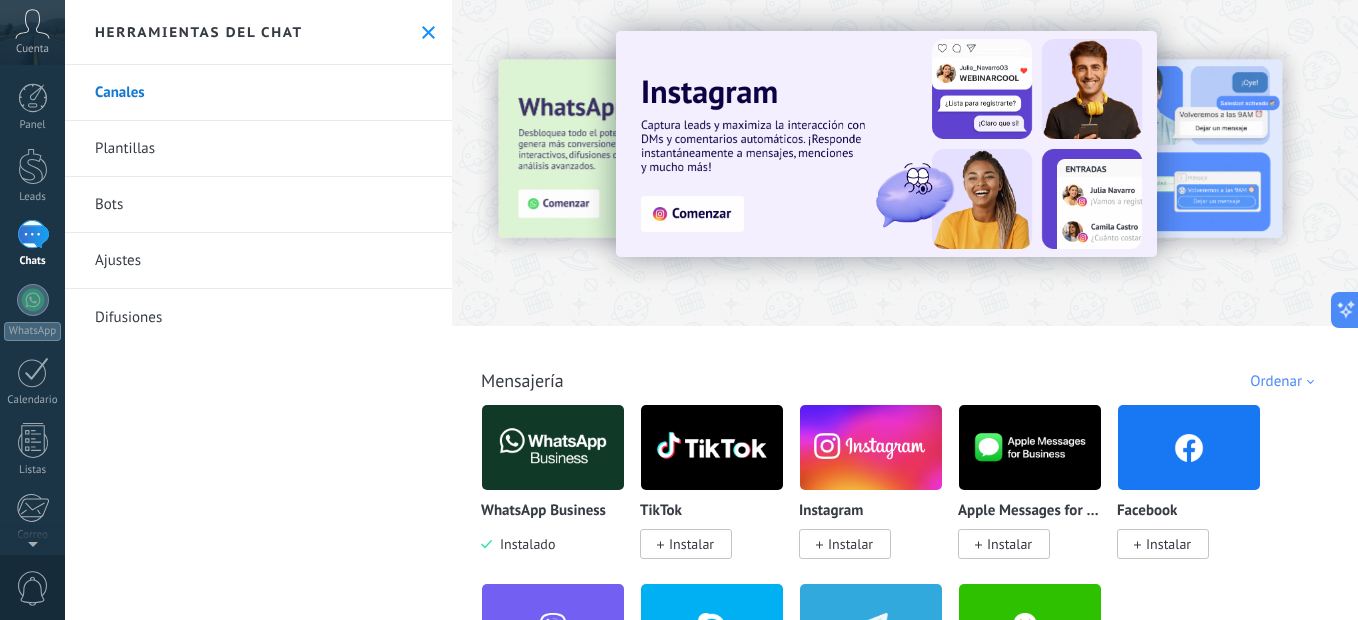 click 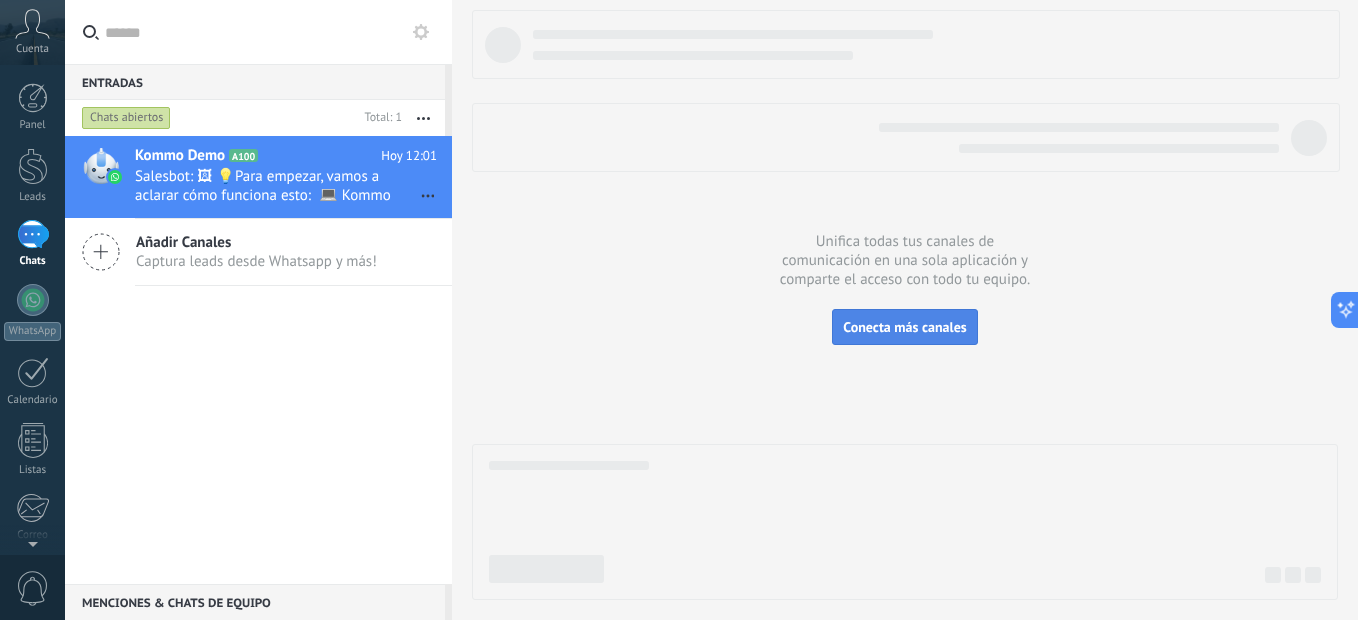 click on "Conecta más canales" at bounding box center [904, 327] 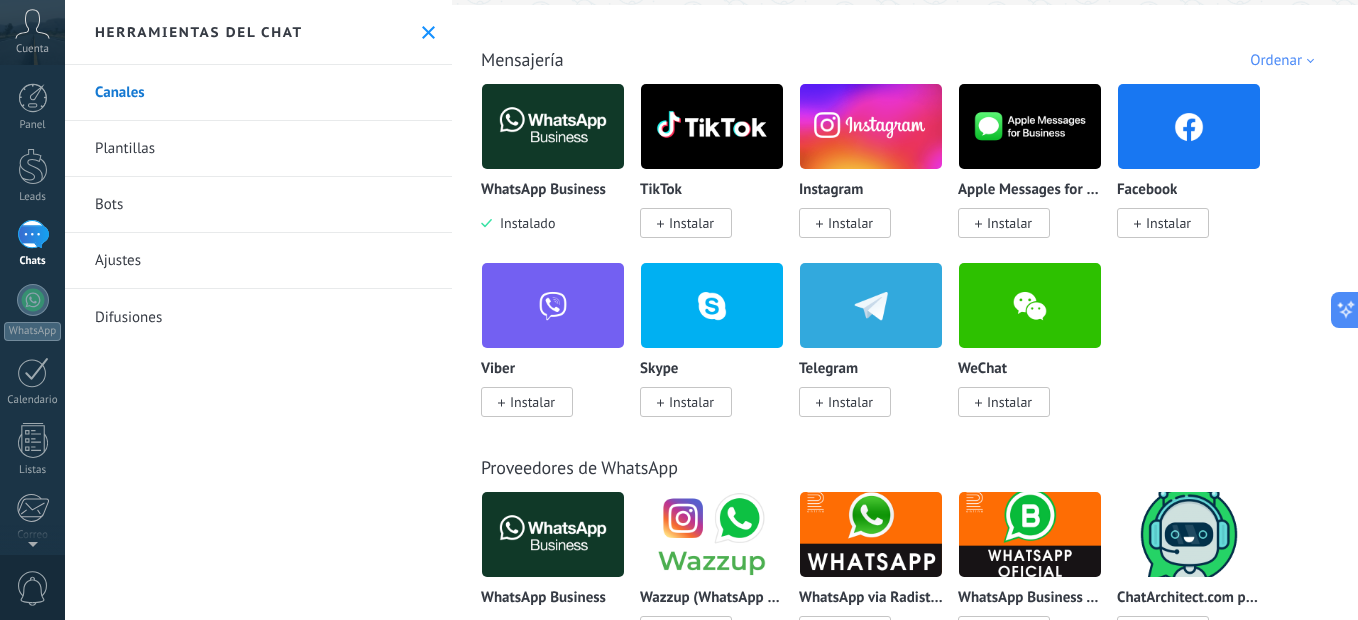 scroll, scrollTop: 0, scrollLeft: 0, axis: both 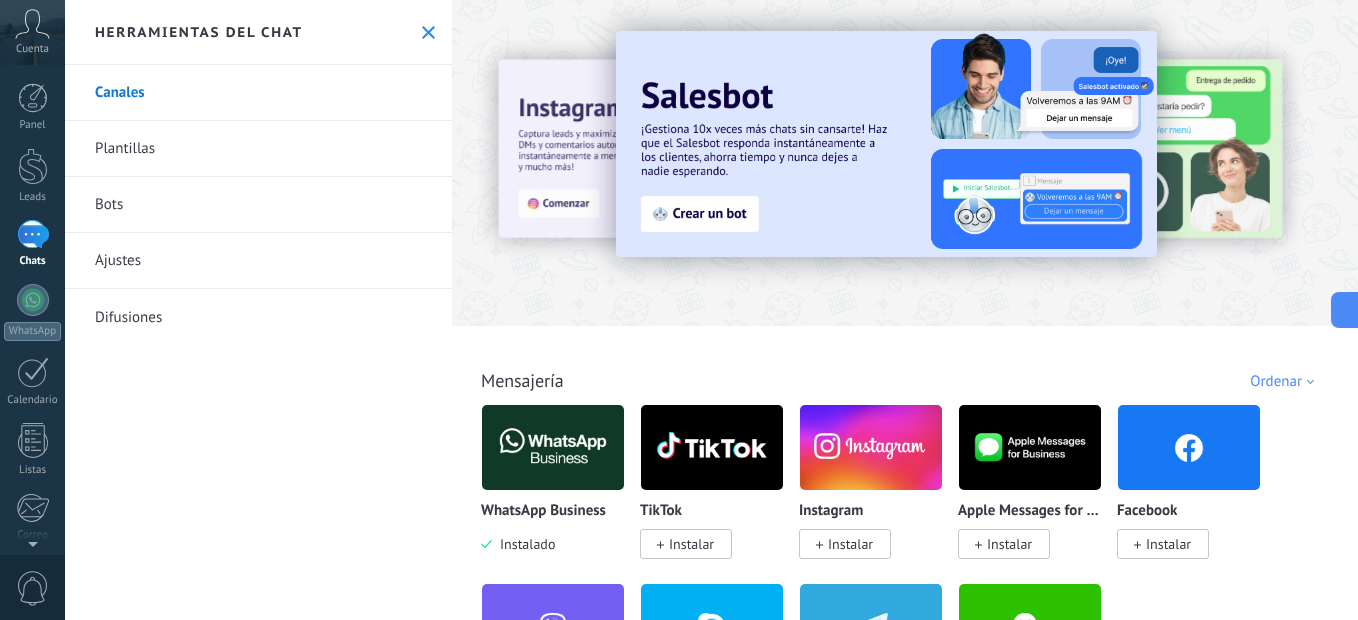 click on "Cuenta" at bounding box center (32, 49) 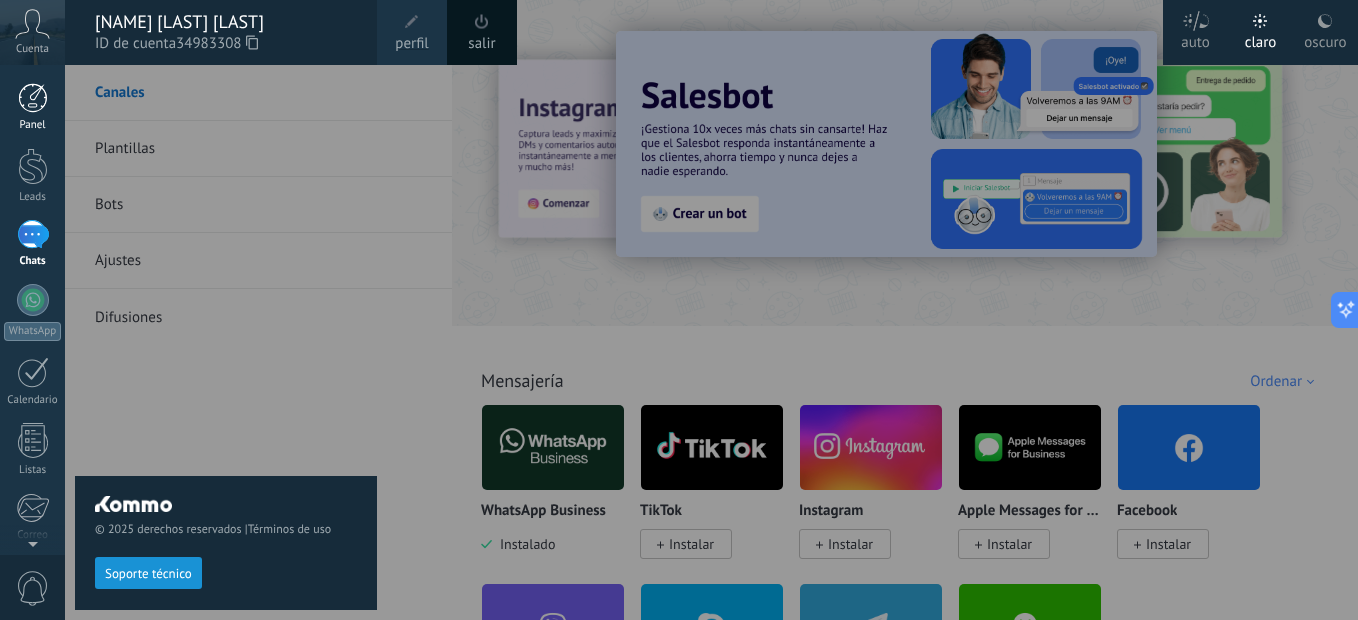 click at bounding box center (33, 98) 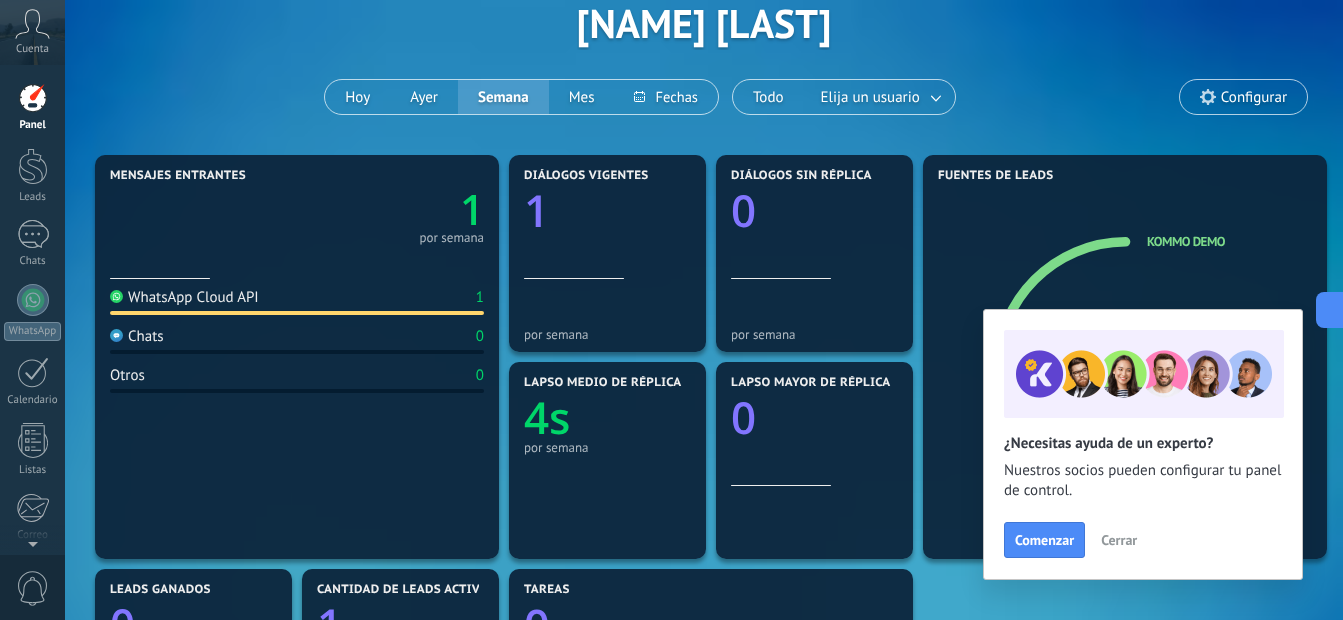 scroll, scrollTop: 105, scrollLeft: 0, axis: vertical 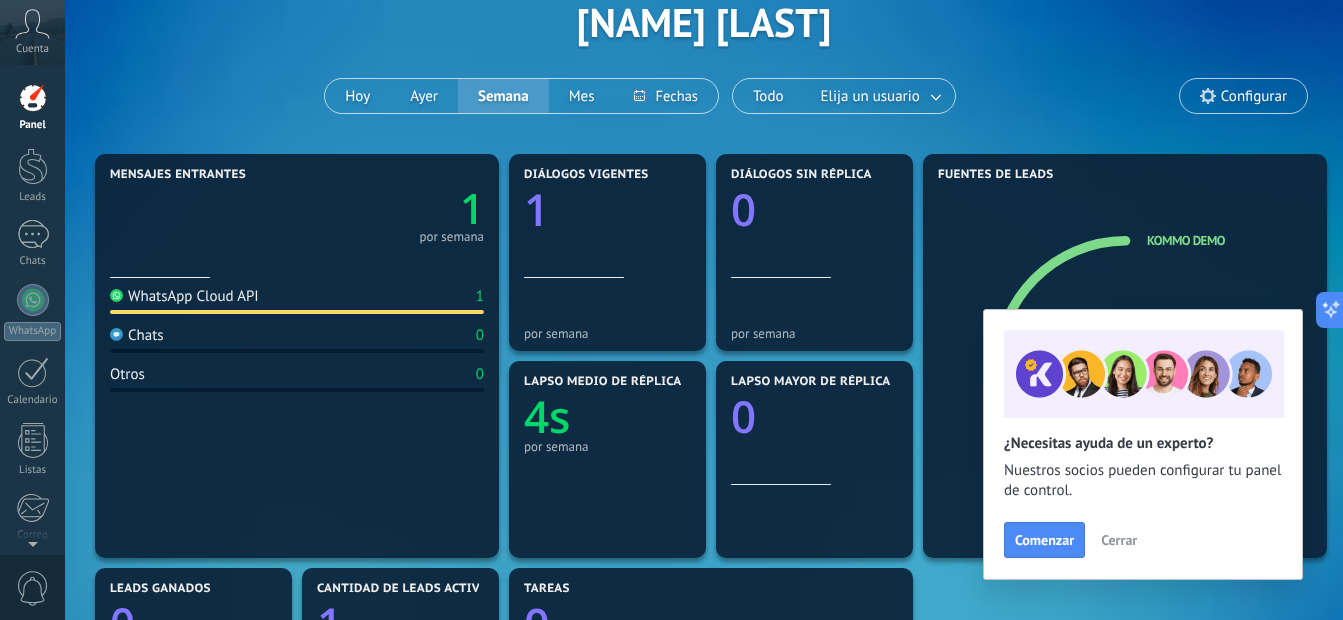 click on "Cerrar" at bounding box center (1119, 540) 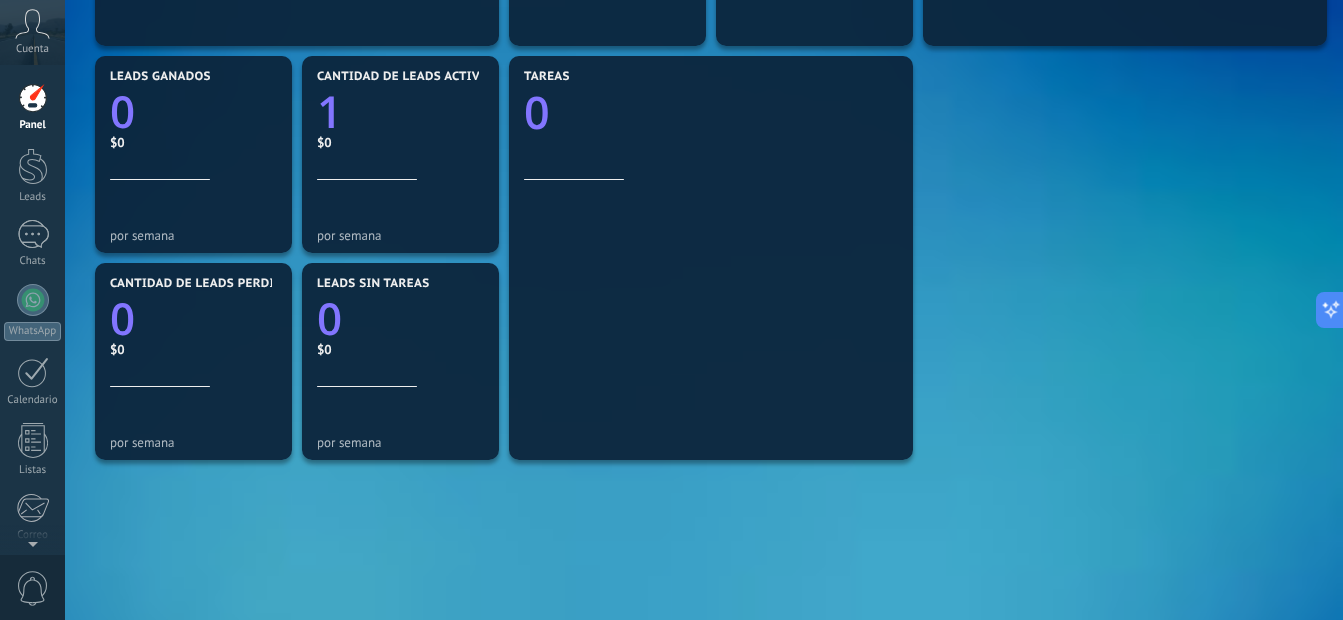 scroll, scrollTop: 615, scrollLeft: 0, axis: vertical 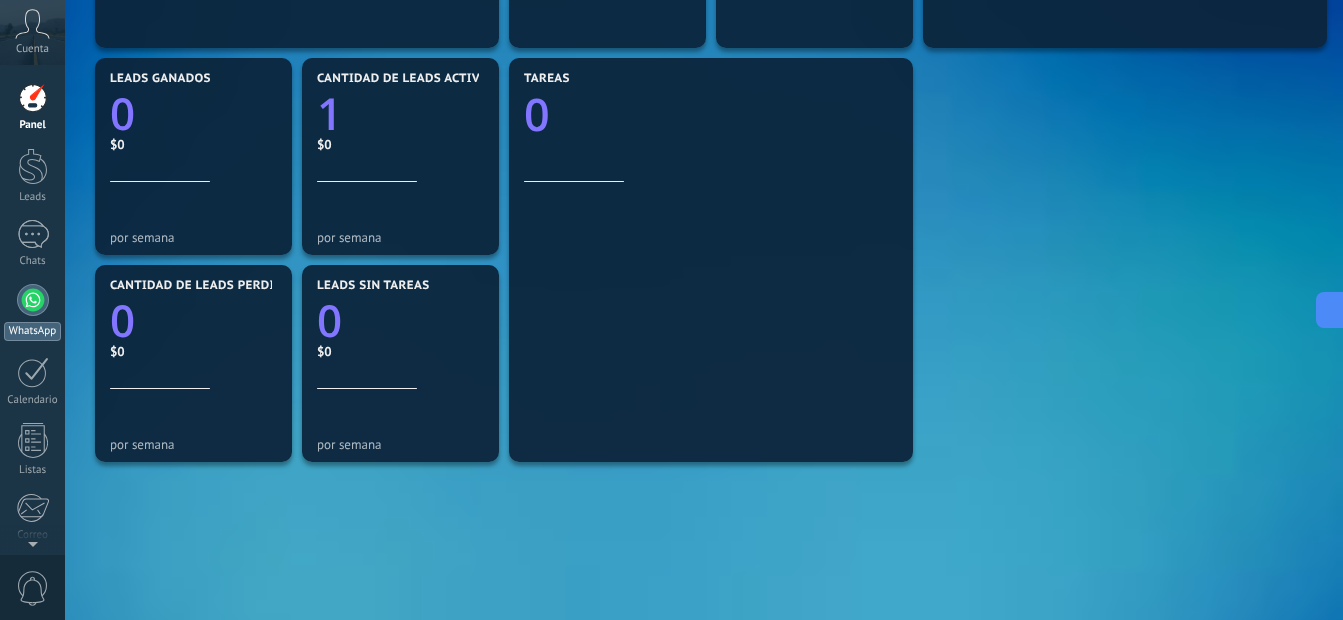 click on "WhatsApp" at bounding box center [32, 331] 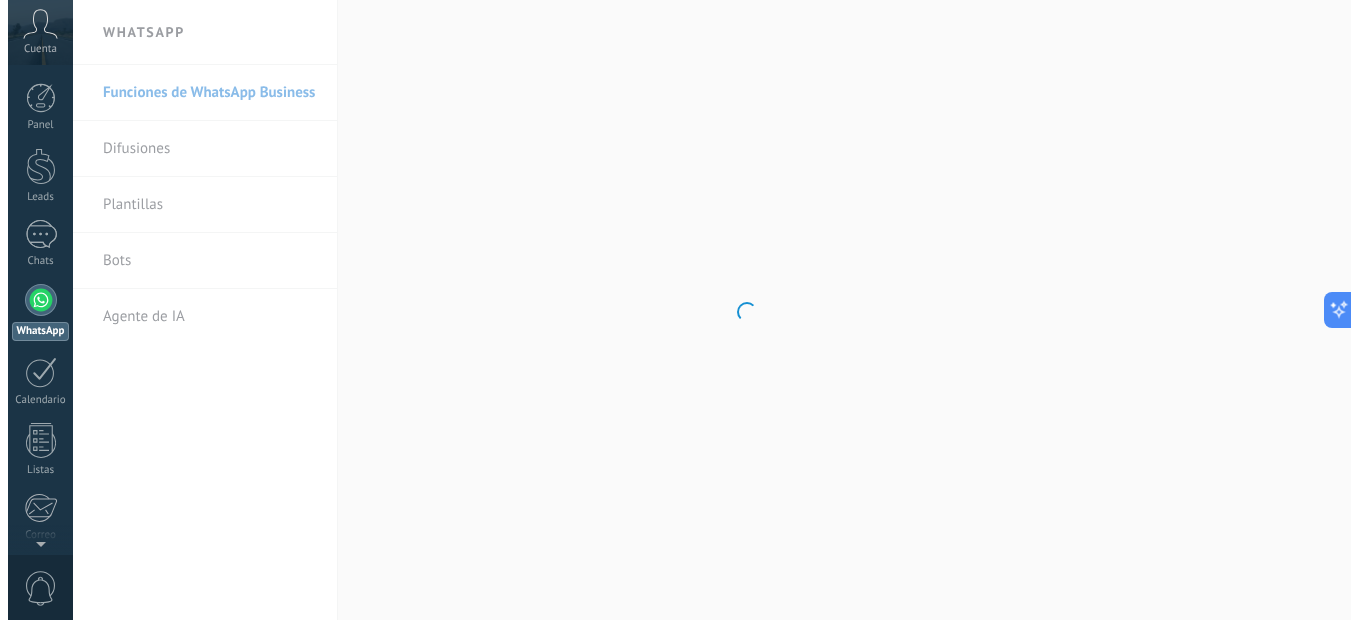 scroll, scrollTop: 0, scrollLeft: 0, axis: both 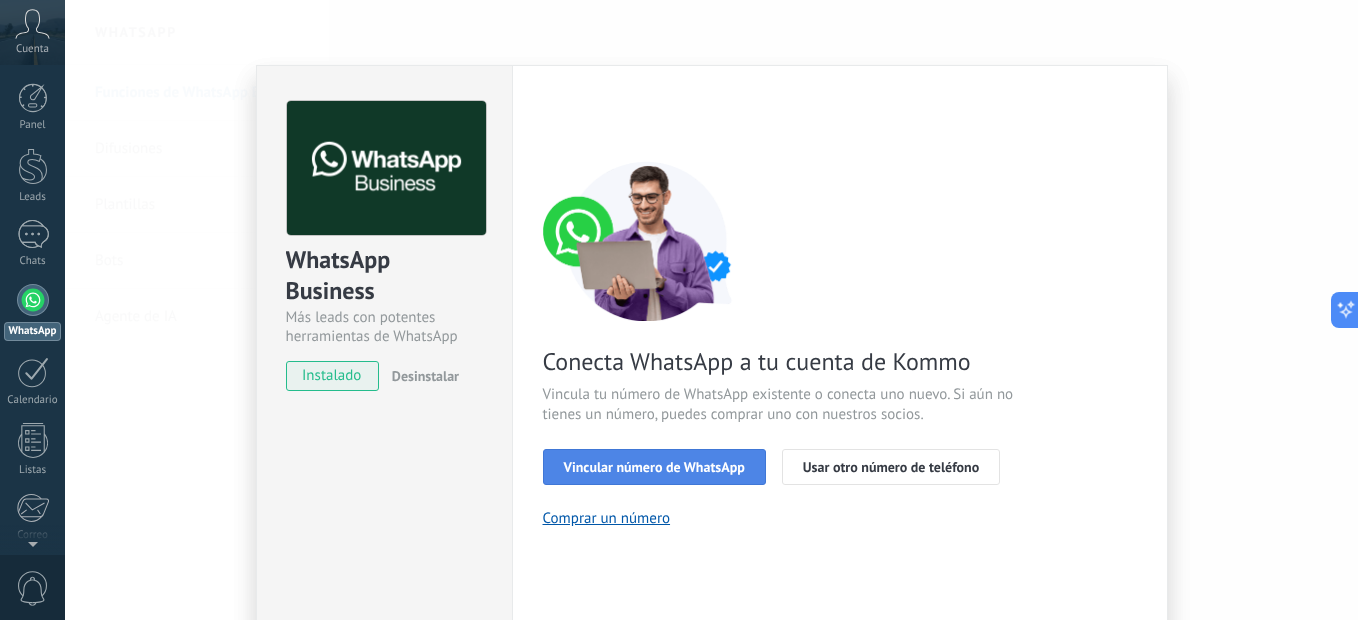 click on "Vincular número de WhatsApp" at bounding box center [654, 467] 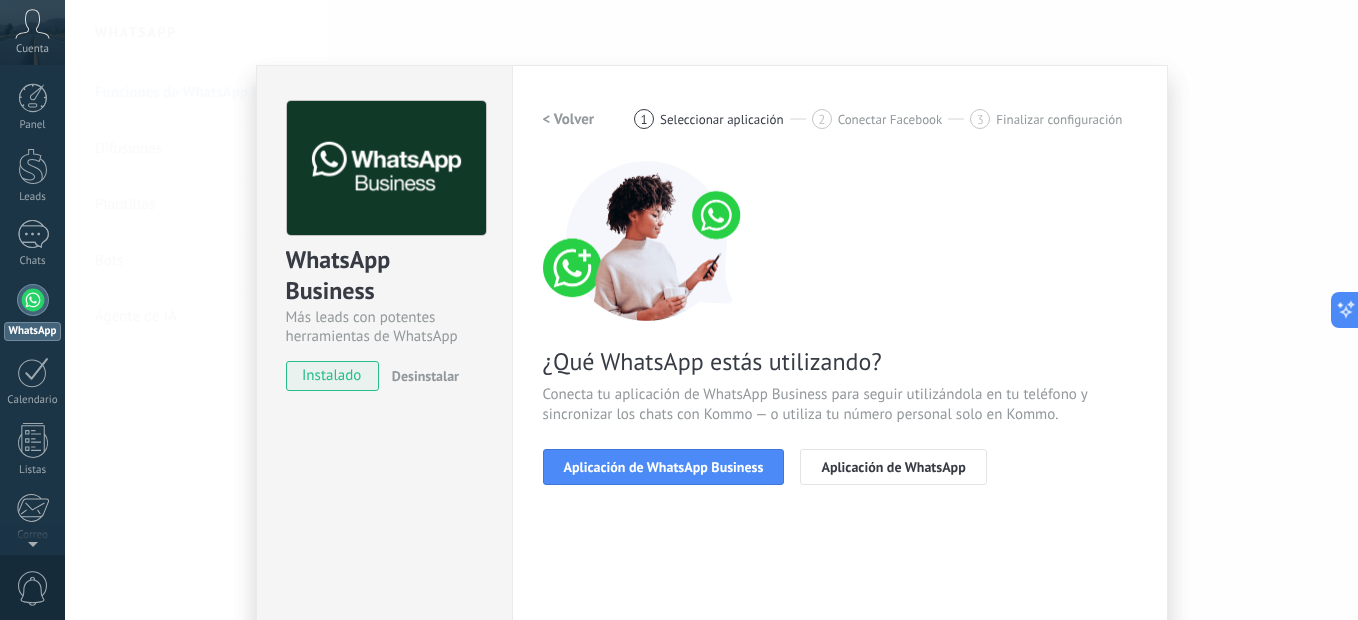 click on "Aplicación de WhatsApp Business" at bounding box center [664, 467] 